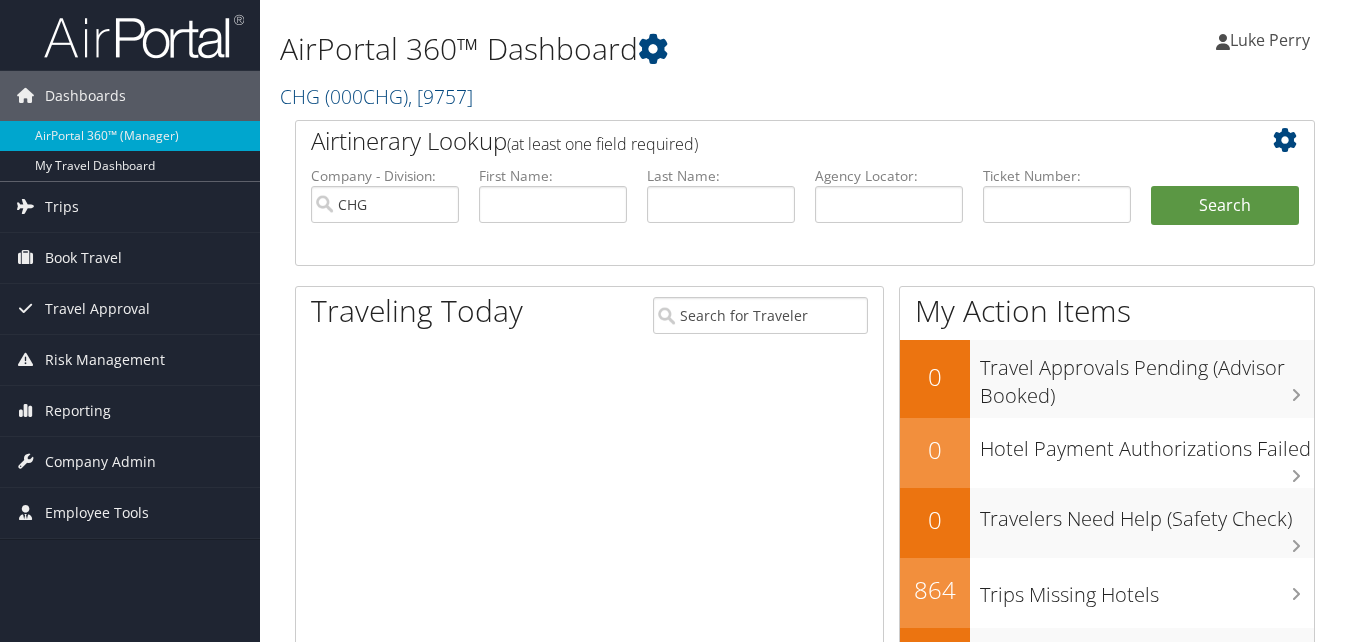 scroll, scrollTop: 0, scrollLeft: 0, axis: both 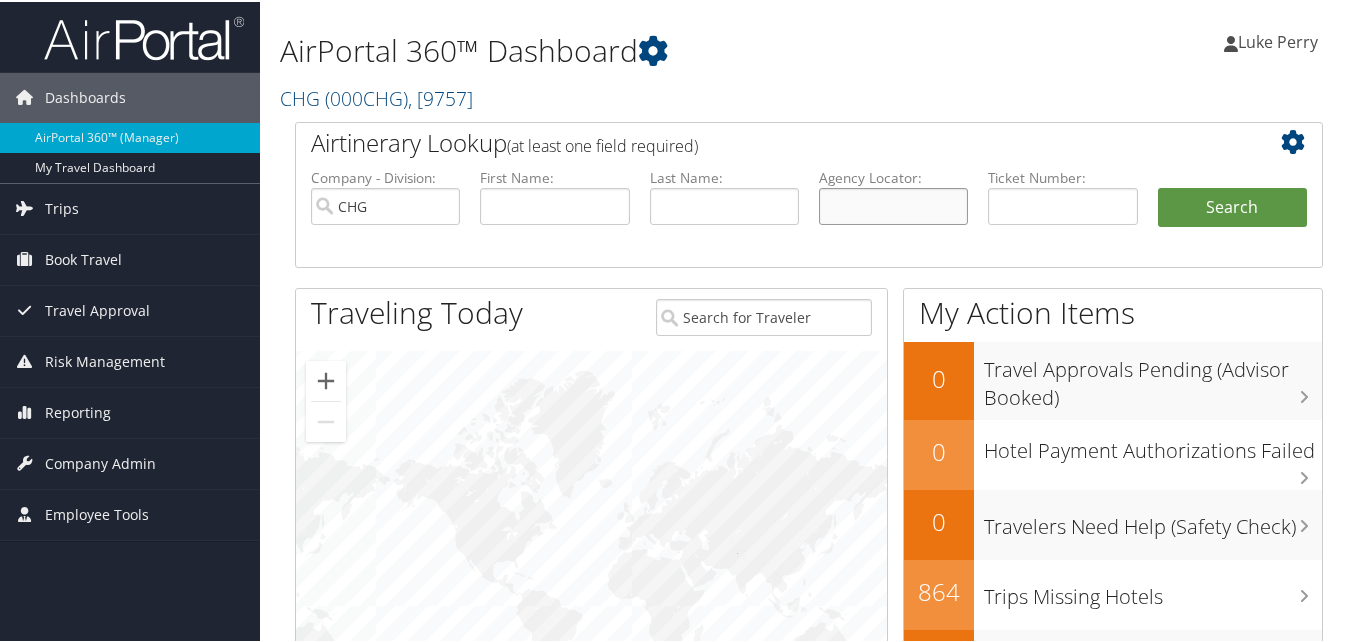 click at bounding box center (893, 204) 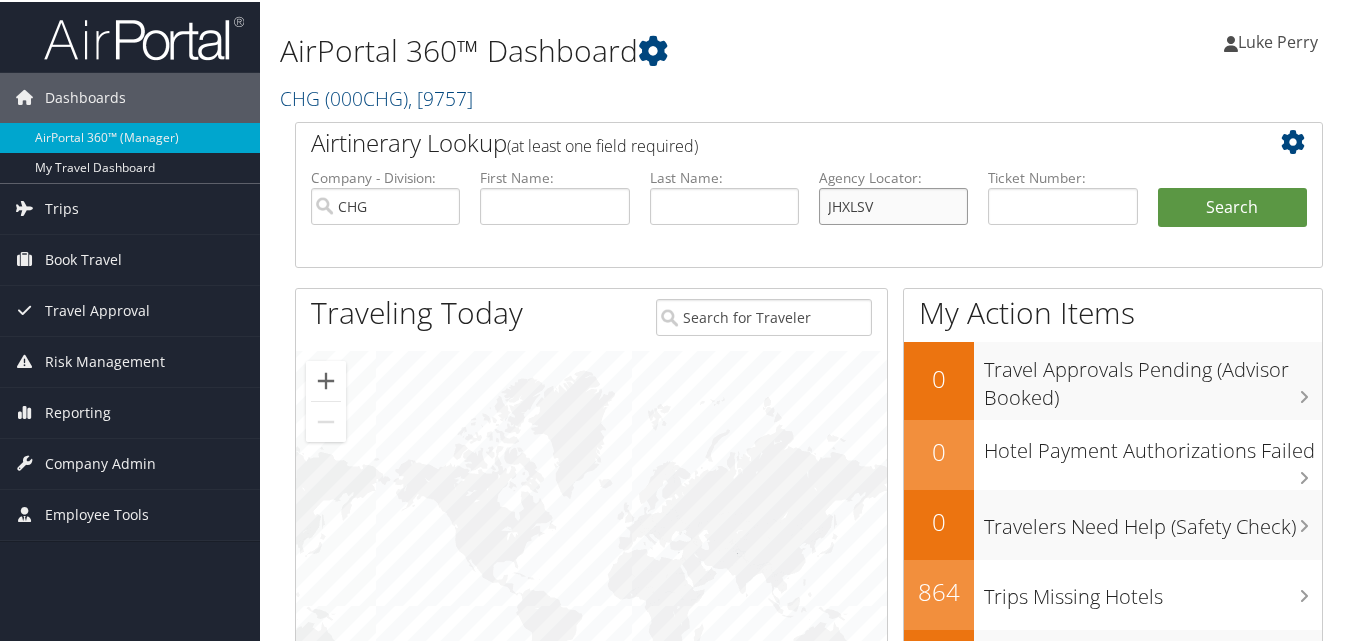 type on "JHXLSV" 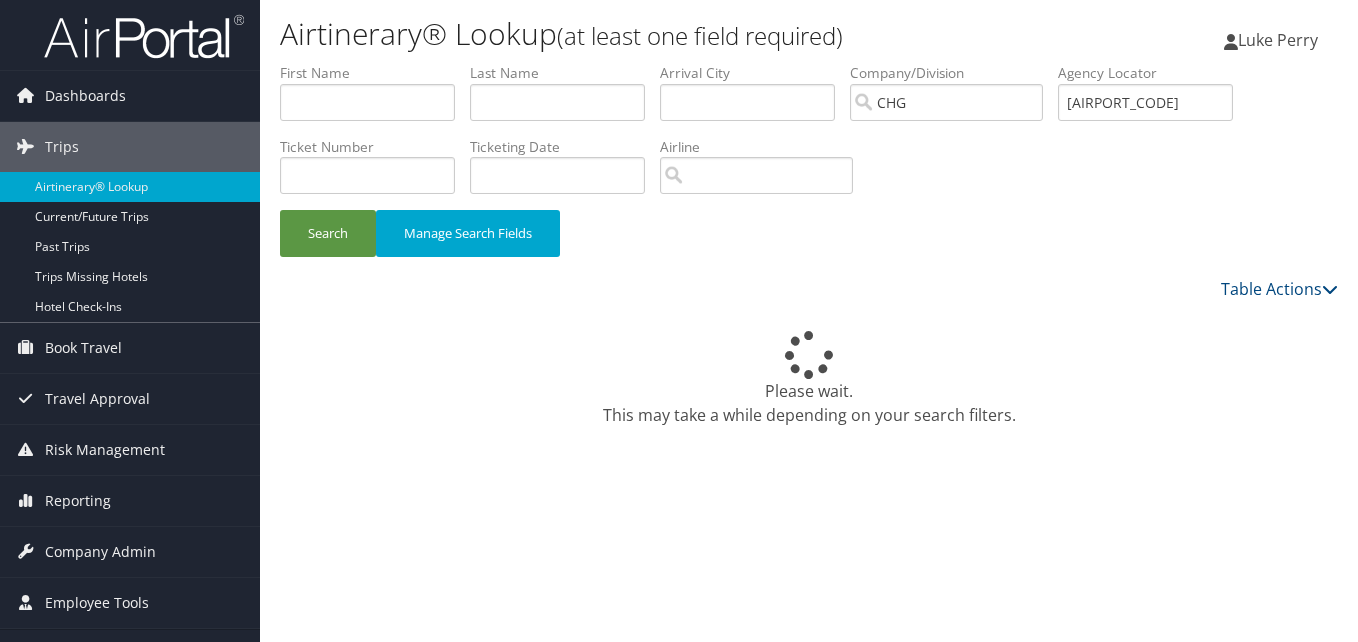 scroll, scrollTop: 0, scrollLeft: 0, axis: both 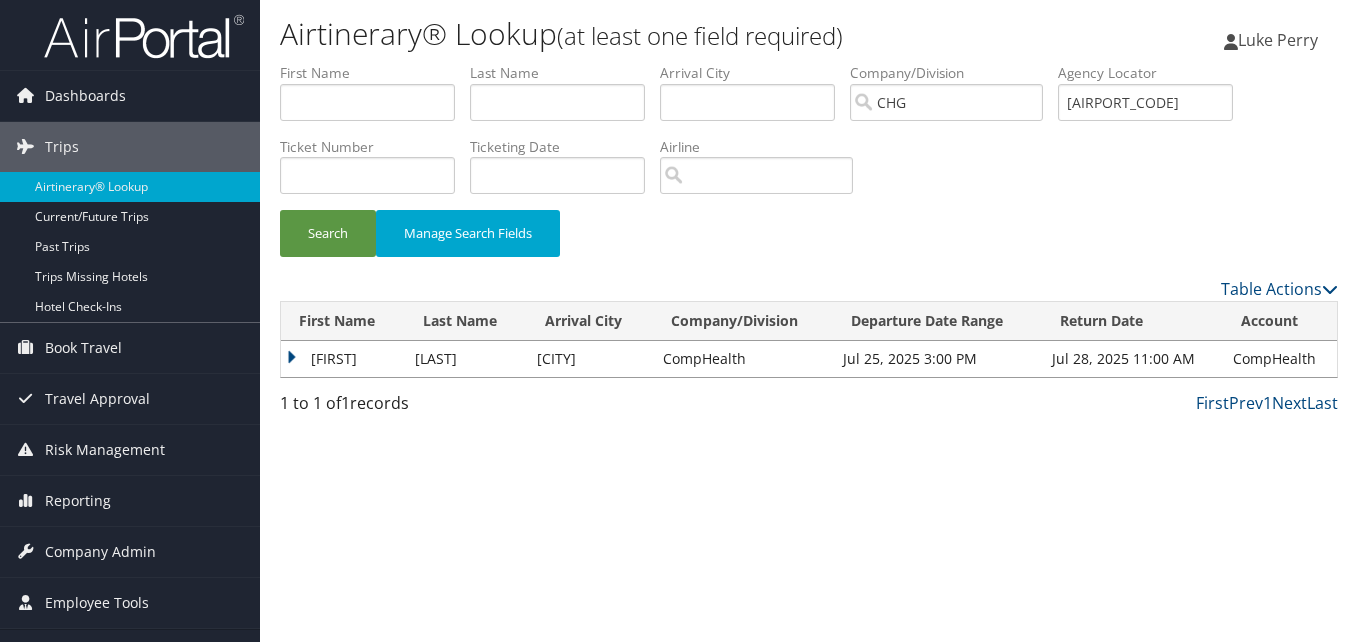 click on "Dilman" at bounding box center [343, 359] 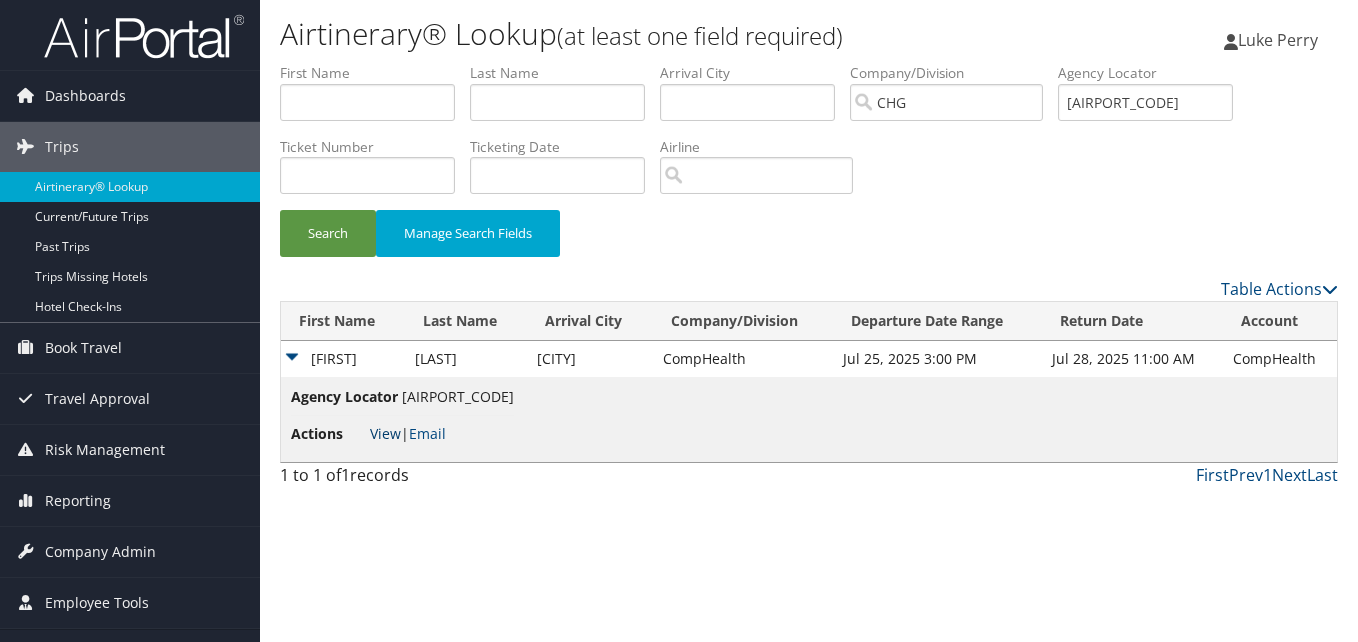 click on "View" at bounding box center (385, 433) 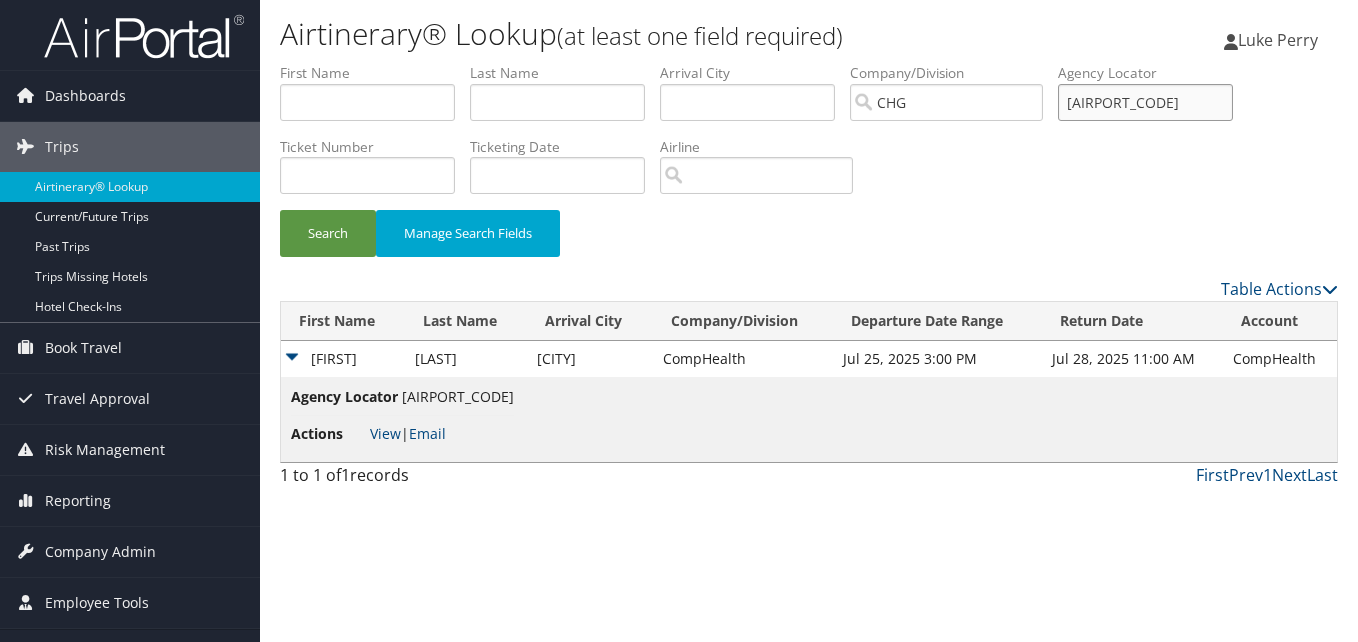 drag, startPoint x: 1139, startPoint y: 106, endPoint x: 1066, endPoint y: 97, distance: 73.552704 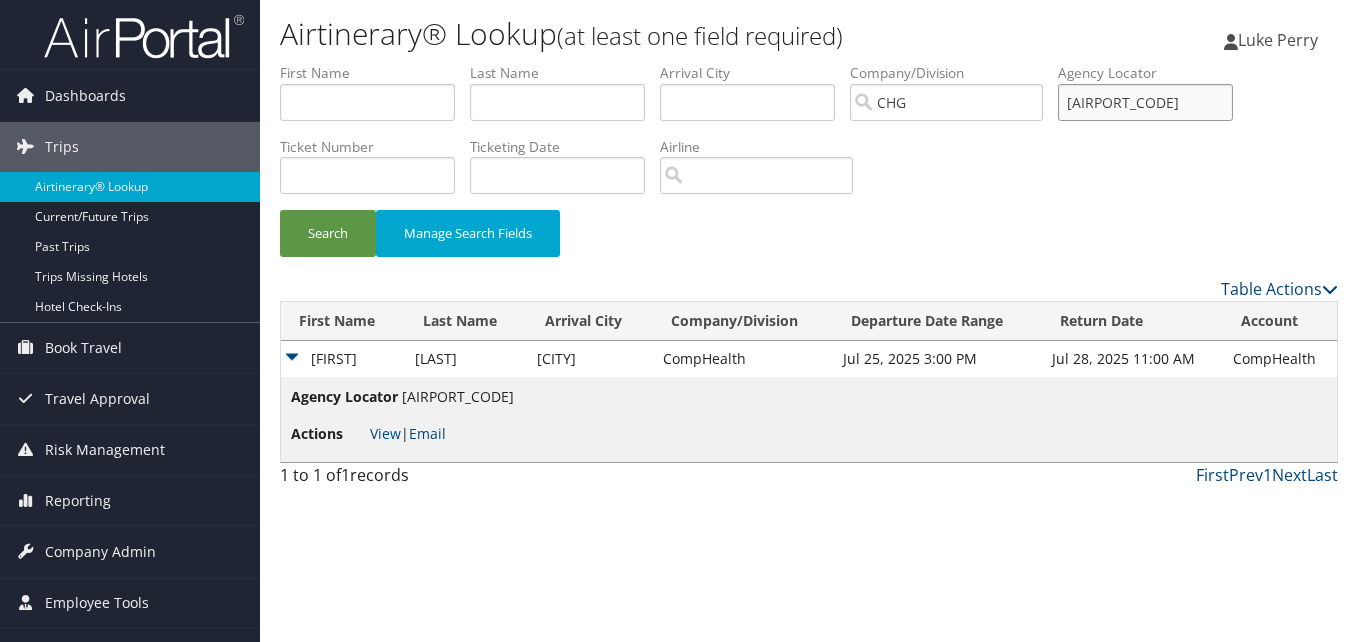 click on "First Name Last Name Departure City Arrival City Company/Division CHG Airport/City Code Departure Date Range Agency Locator JHXLSV Ticket Number Ticketing Date Invoice Number Flight Number Agent Name Air Confirmation Hotel Confirmation Credit Card - Last 4 Digits Airline Car Rental Chain Hotel Chain Rail Vendor Authorization Billable Client Code Cost Center Department Explanation Manager ID Project Purpose Region Traveler ID" at bounding box center [809, 63] 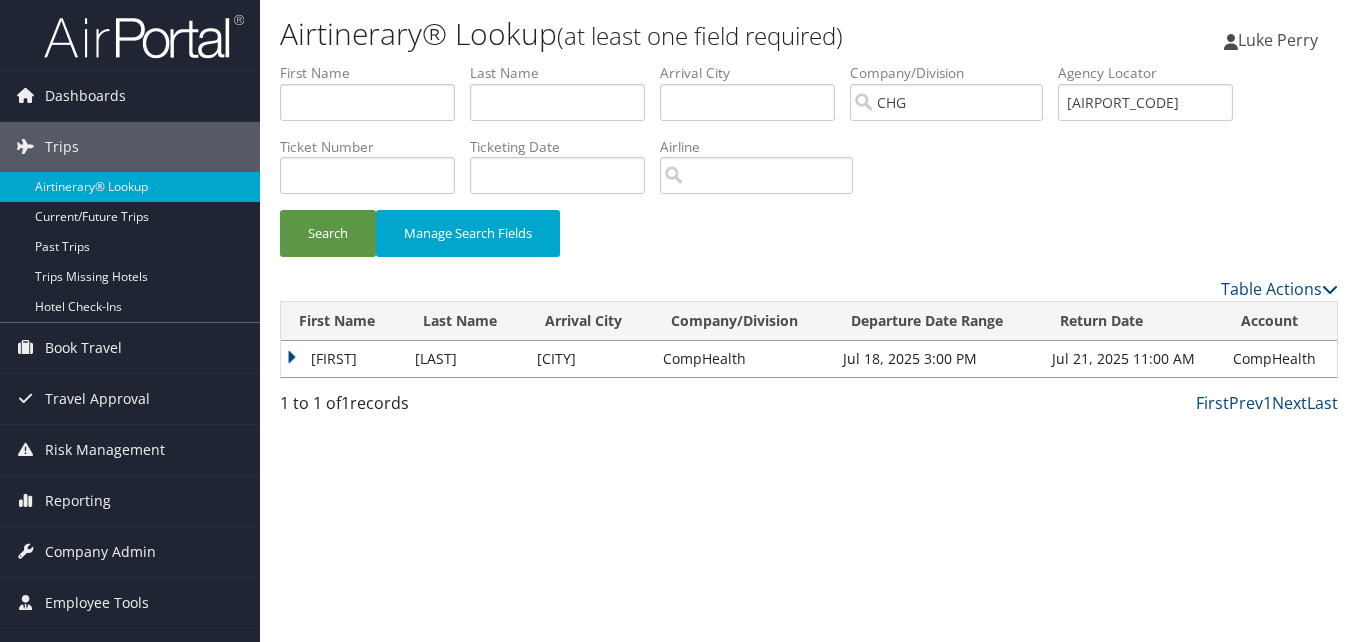 click on "Dilman" at bounding box center [343, 359] 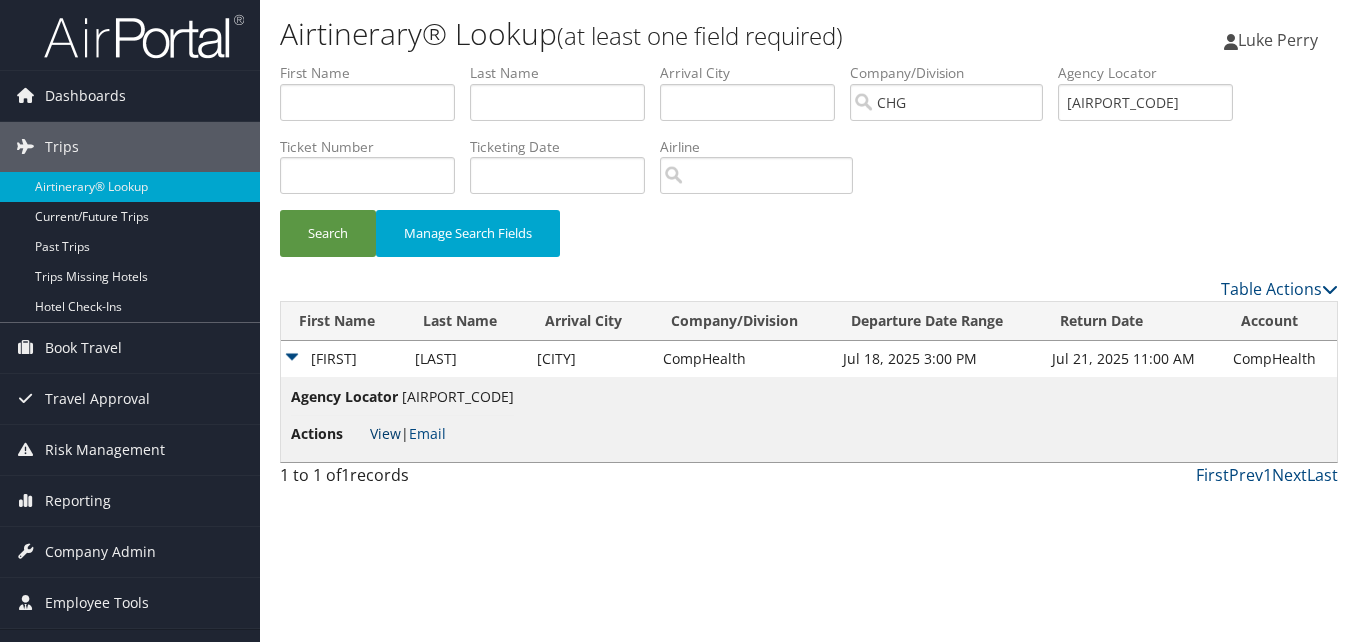 click on "View" at bounding box center [385, 433] 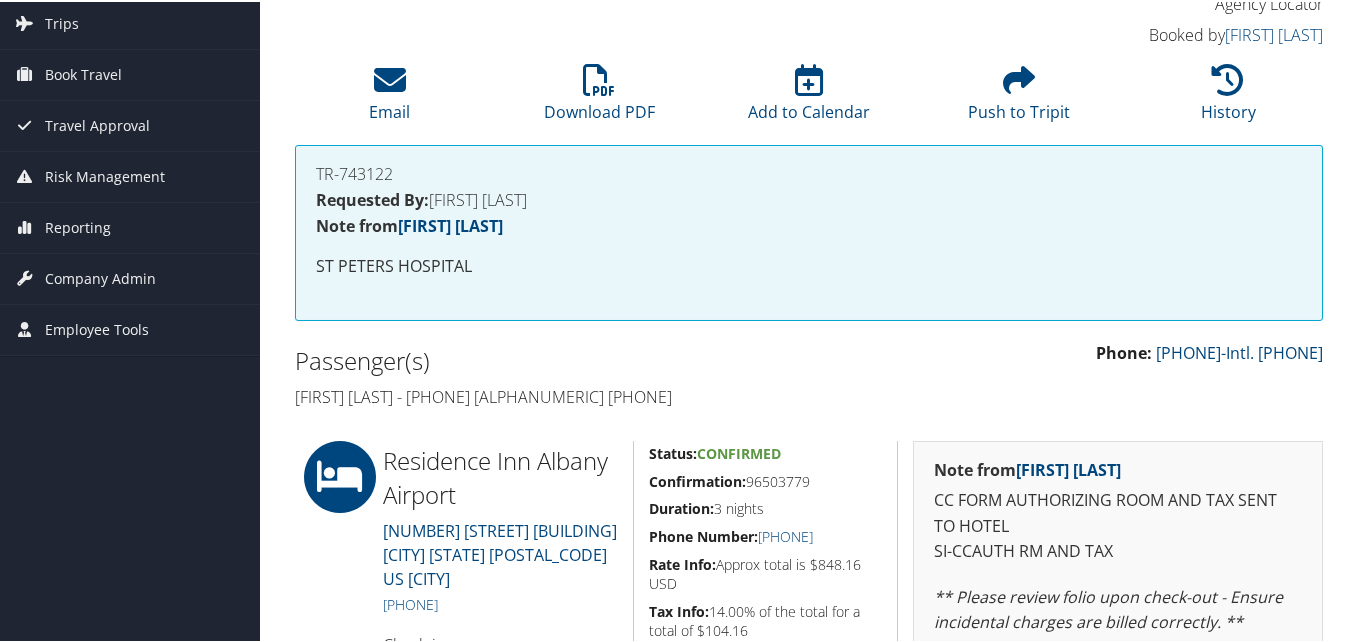scroll, scrollTop: 300, scrollLeft: 0, axis: vertical 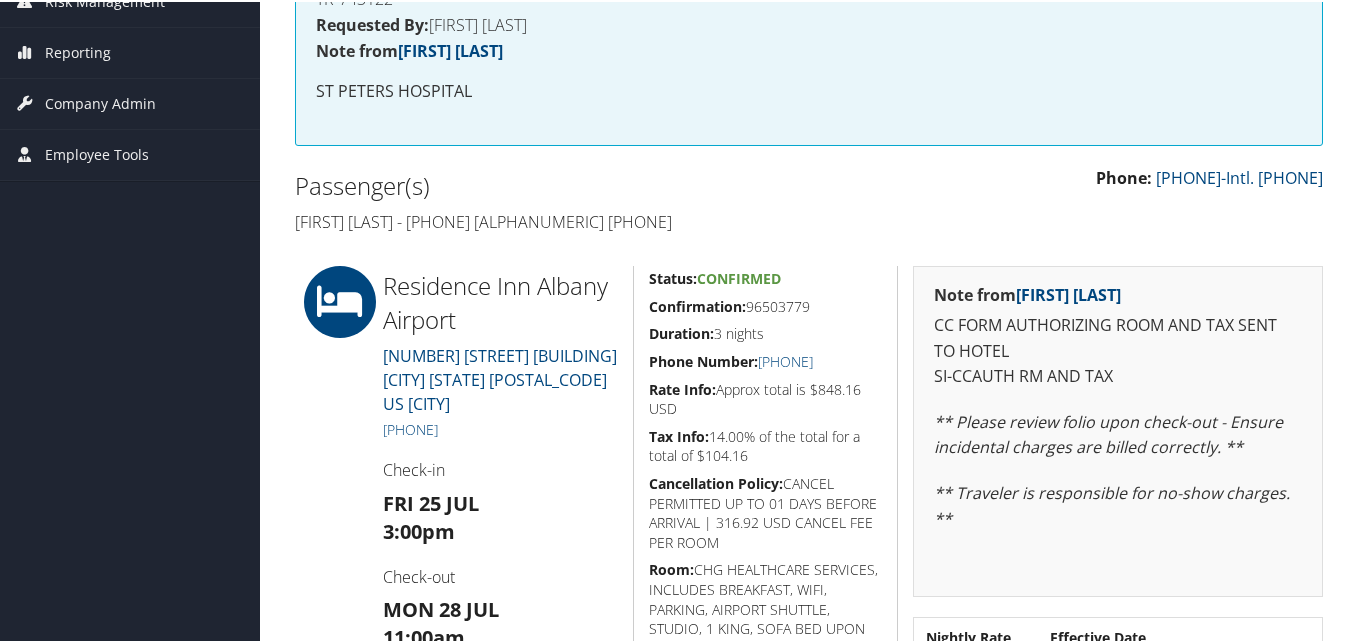 click on "Confirmation:" at bounding box center [697, 304] 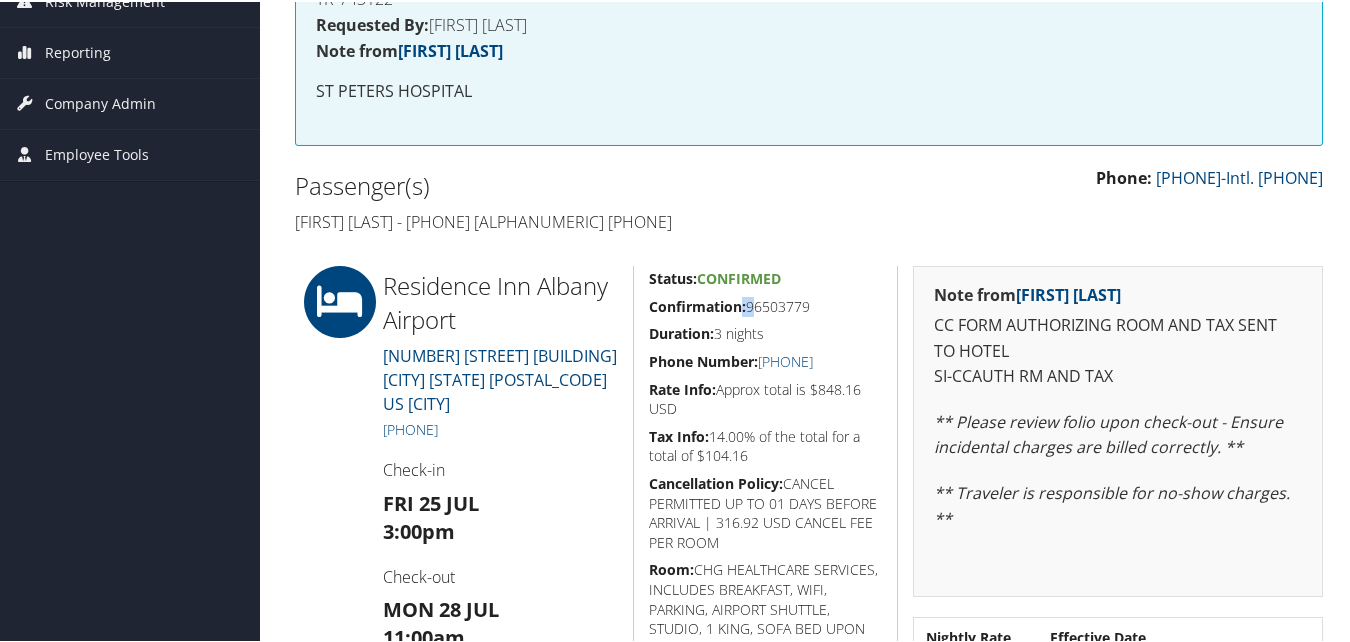 click on "Confirmation:" at bounding box center [697, 304] 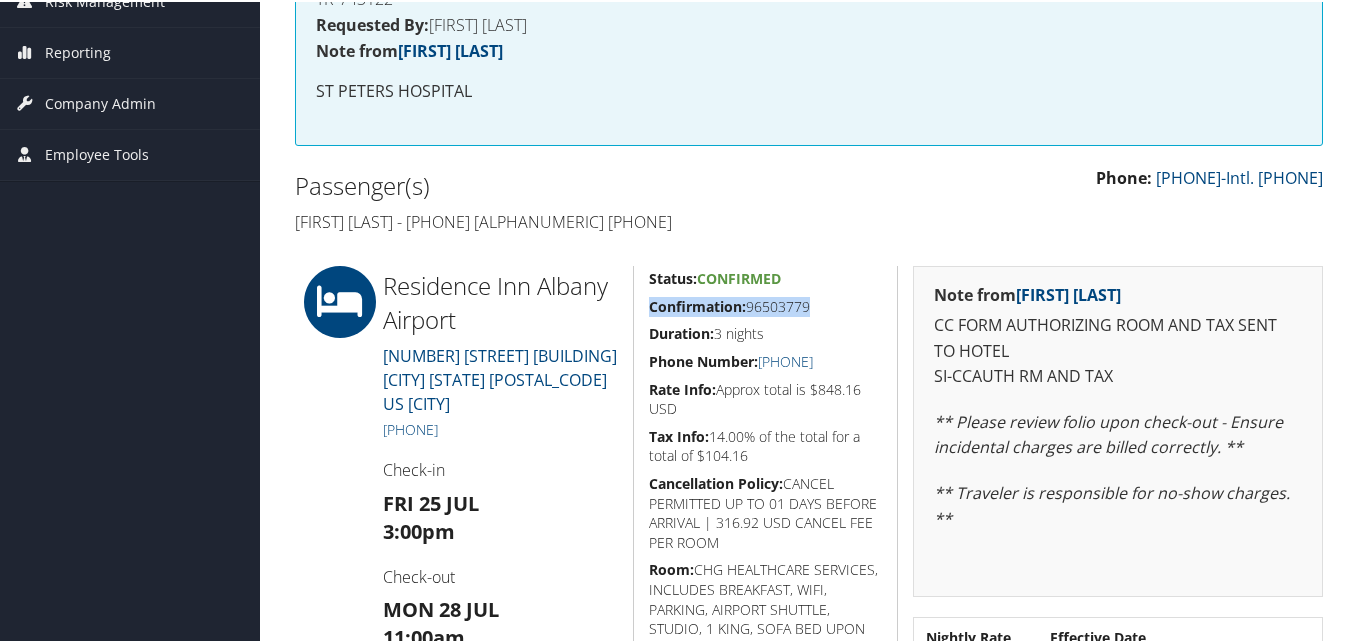 click on "Confirmation:" at bounding box center [697, 304] 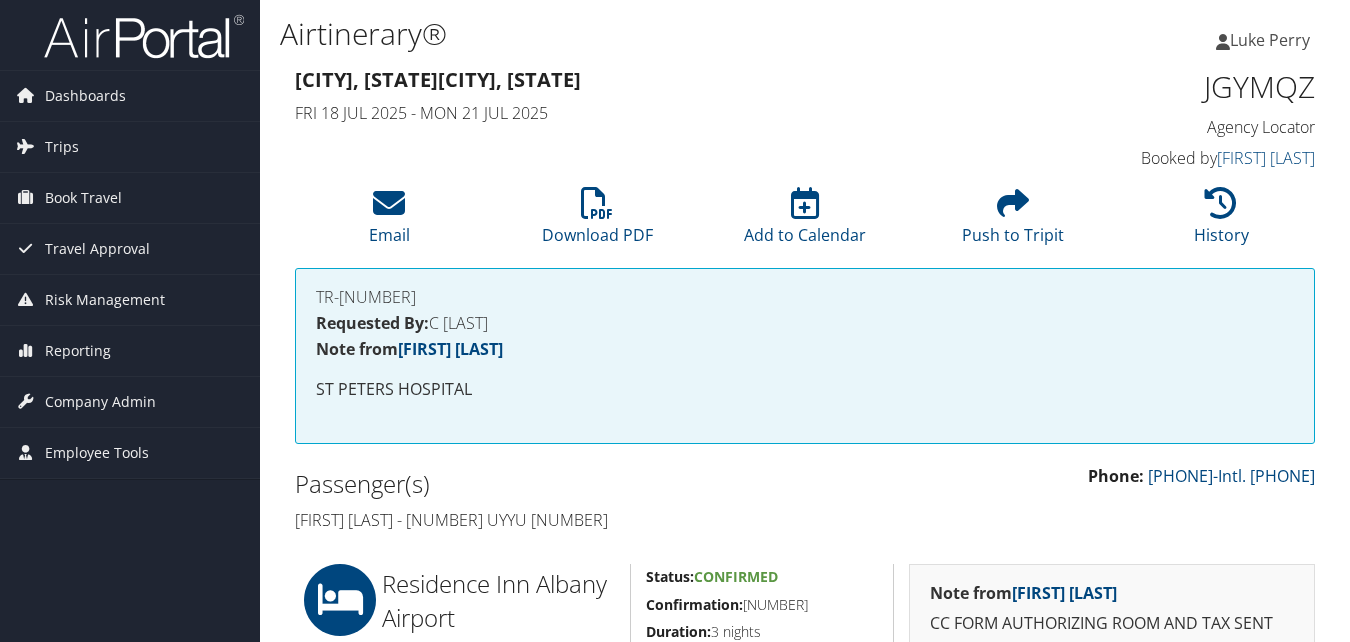 scroll, scrollTop: 500, scrollLeft: 0, axis: vertical 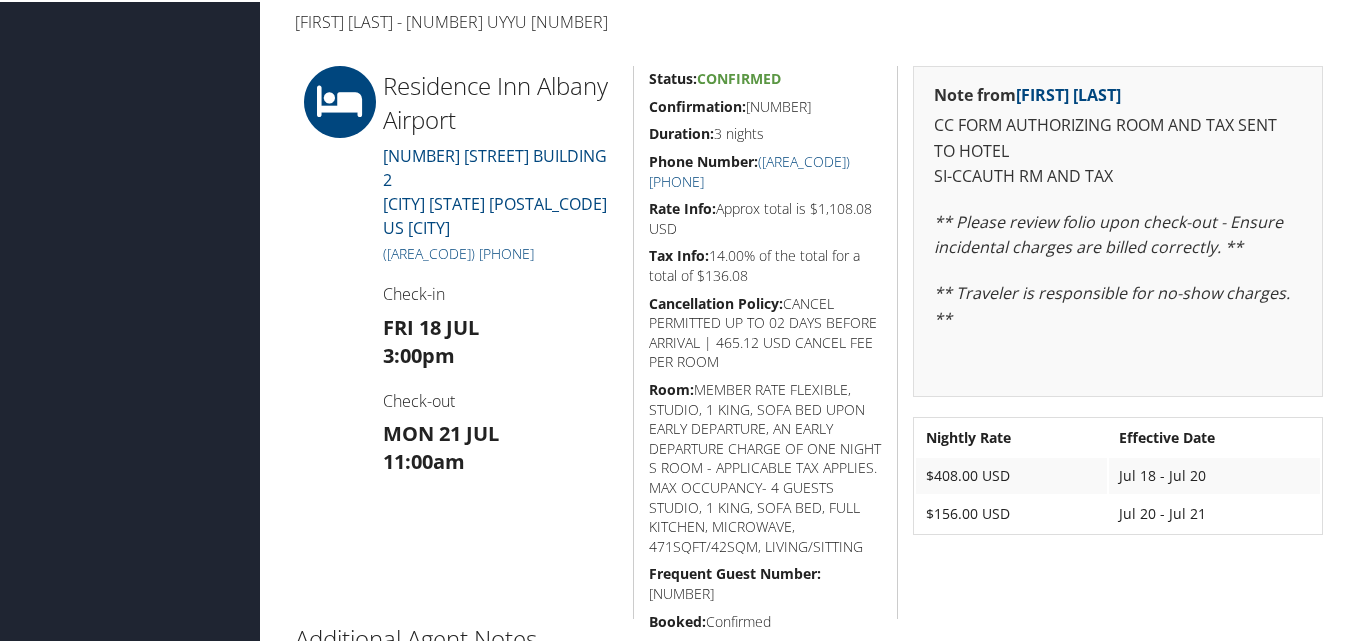 click on "Confirmation:  96487804" at bounding box center [766, 105] 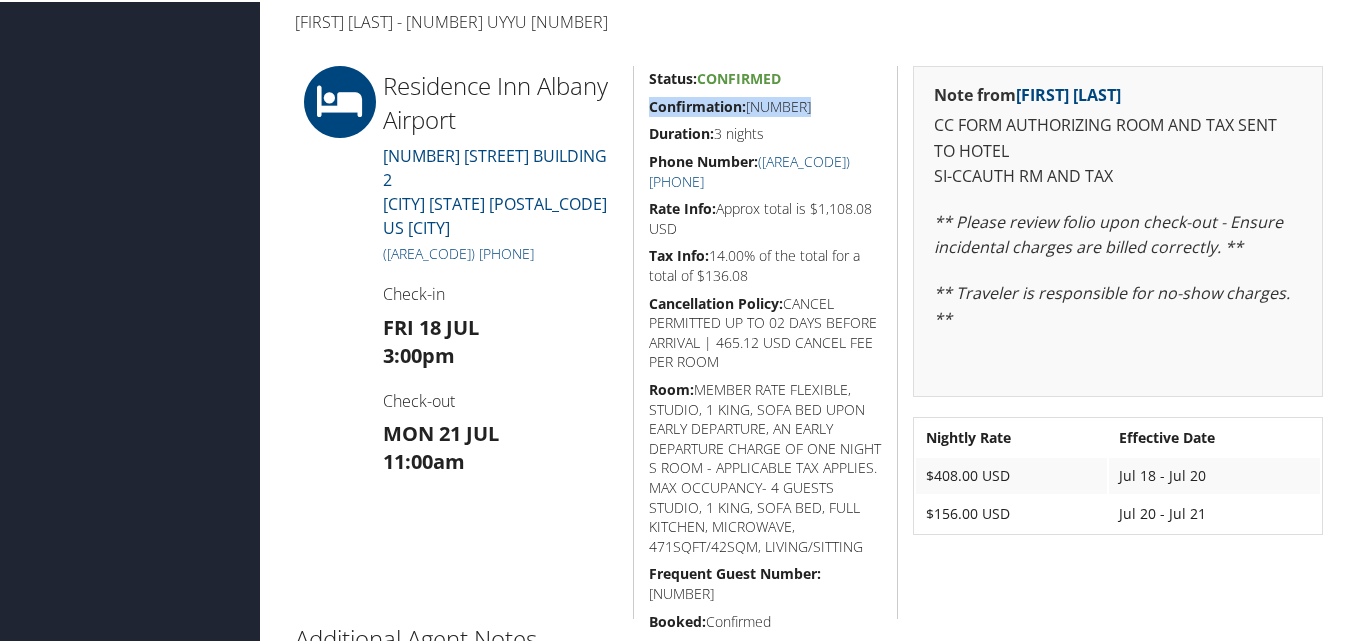 click on "Confirmation:  96487804" at bounding box center (766, 105) 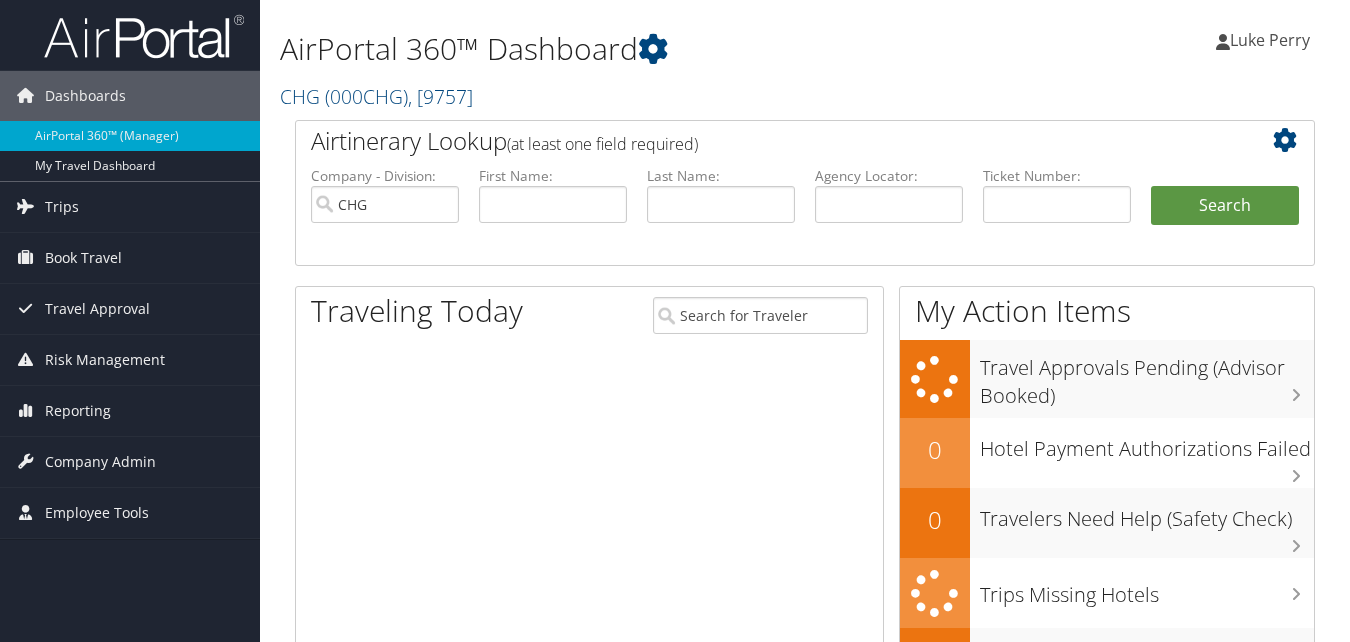 scroll, scrollTop: 0, scrollLeft: 0, axis: both 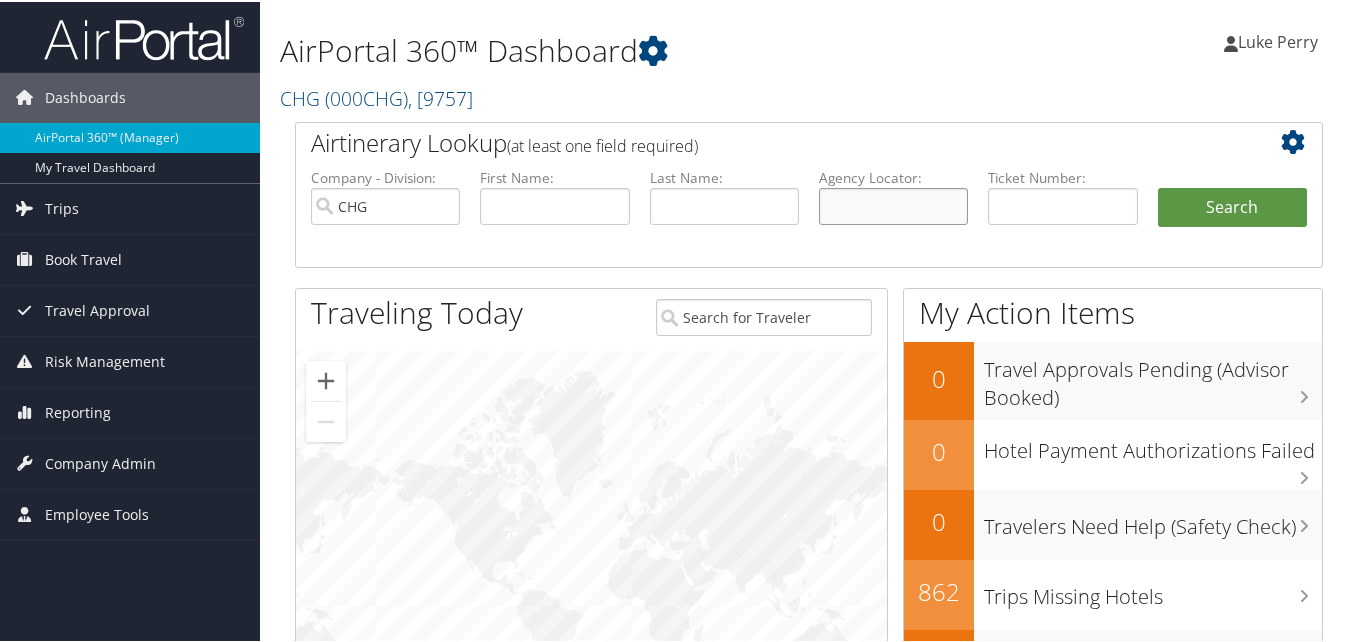 click at bounding box center (893, 204) 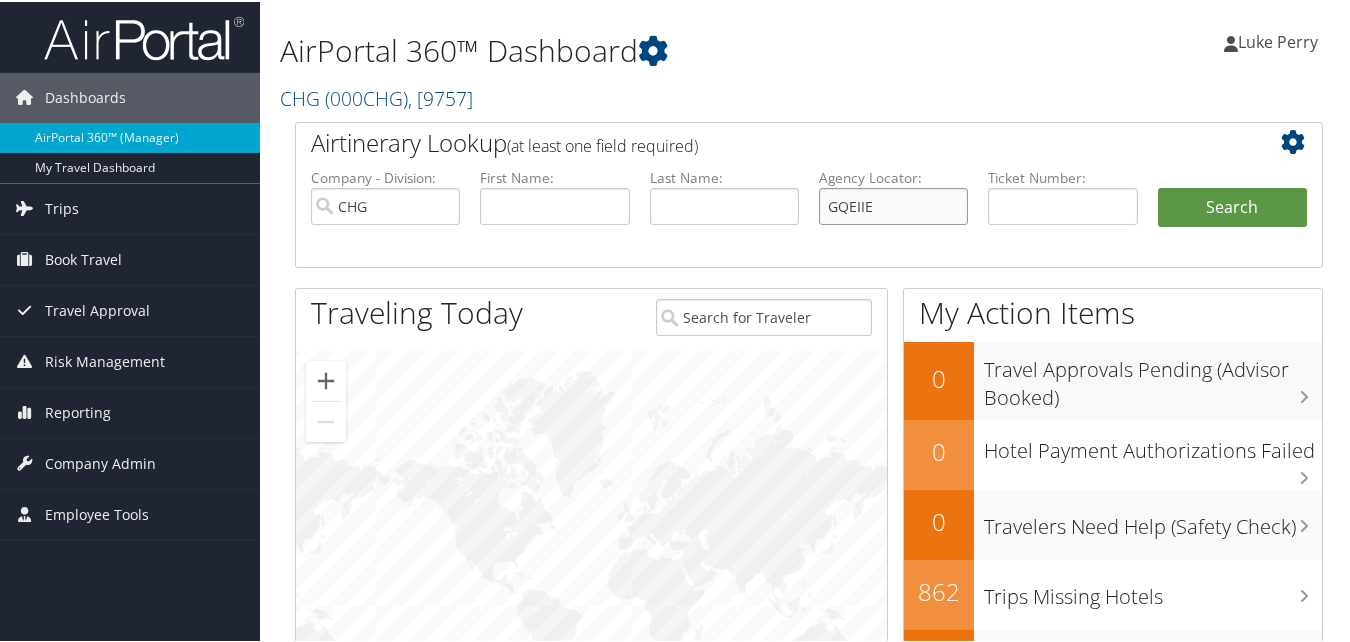 type on "GQEIIE" 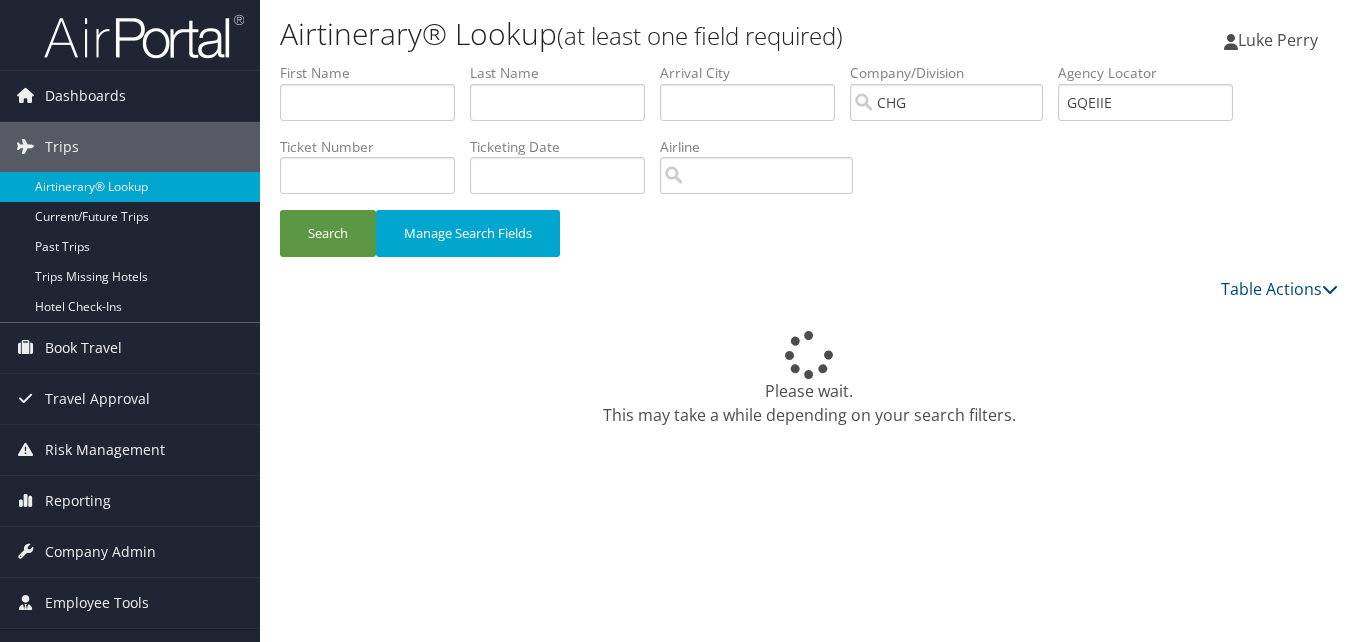 scroll, scrollTop: 0, scrollLeft: 0, axis: both 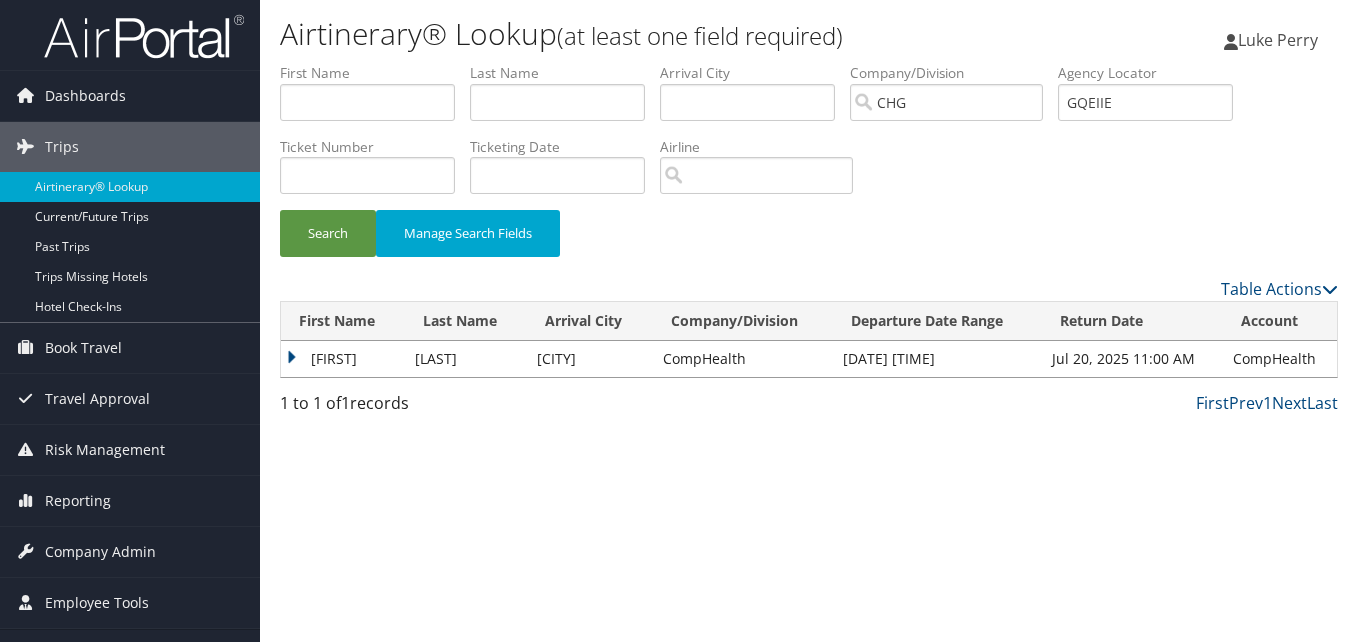 click on "Gurpreet" at bounding box center (343, 359) 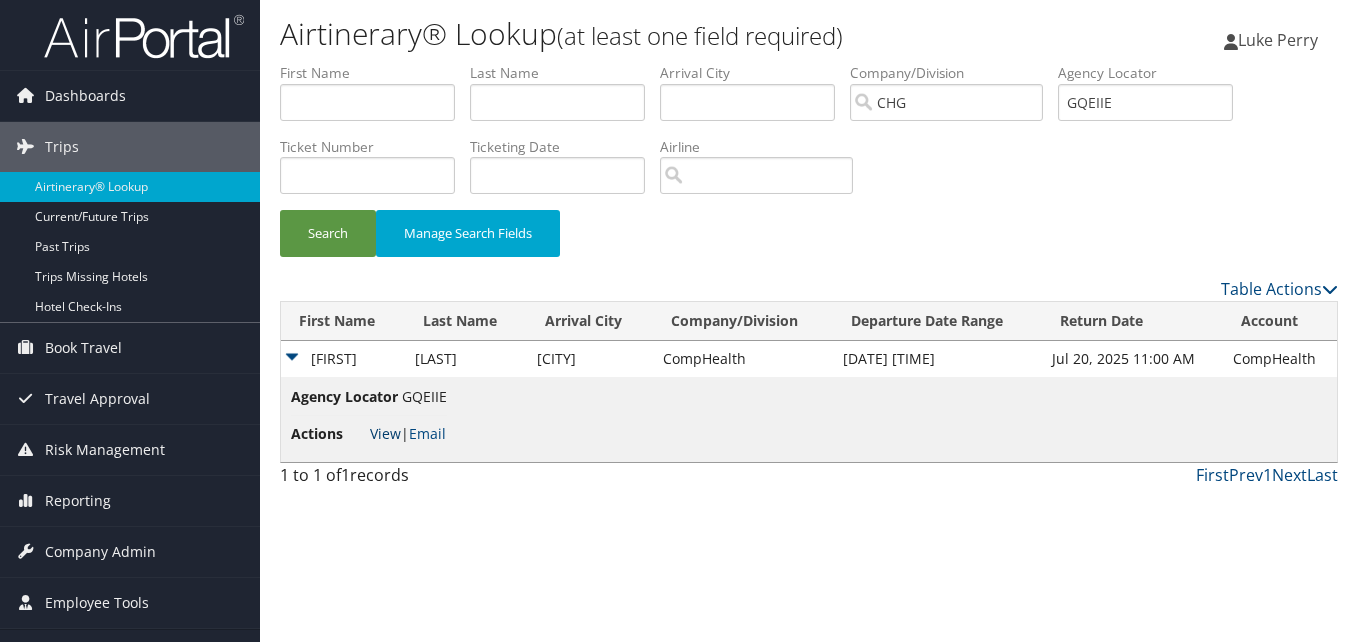 click on "View" at bounding box center (385, 433) 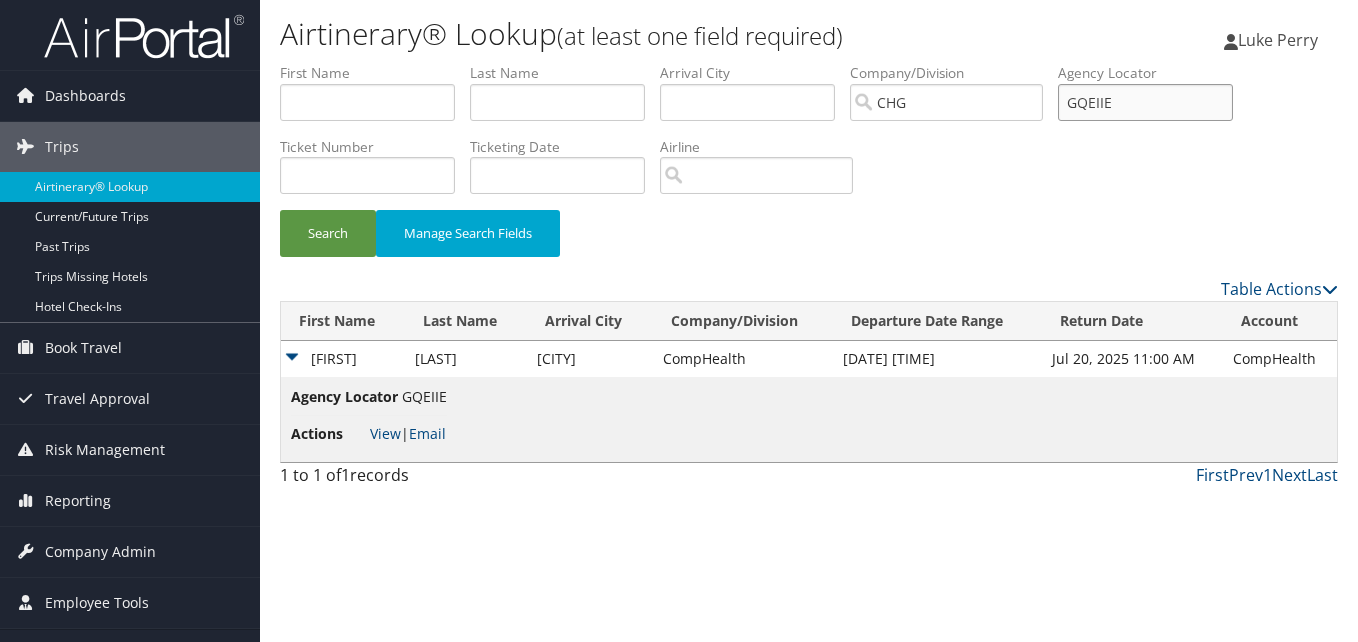 drag, startPoint x: 1176, startPoint y: 114, endPoint x: 1014, endPoint y: 122, distance: 162.19742 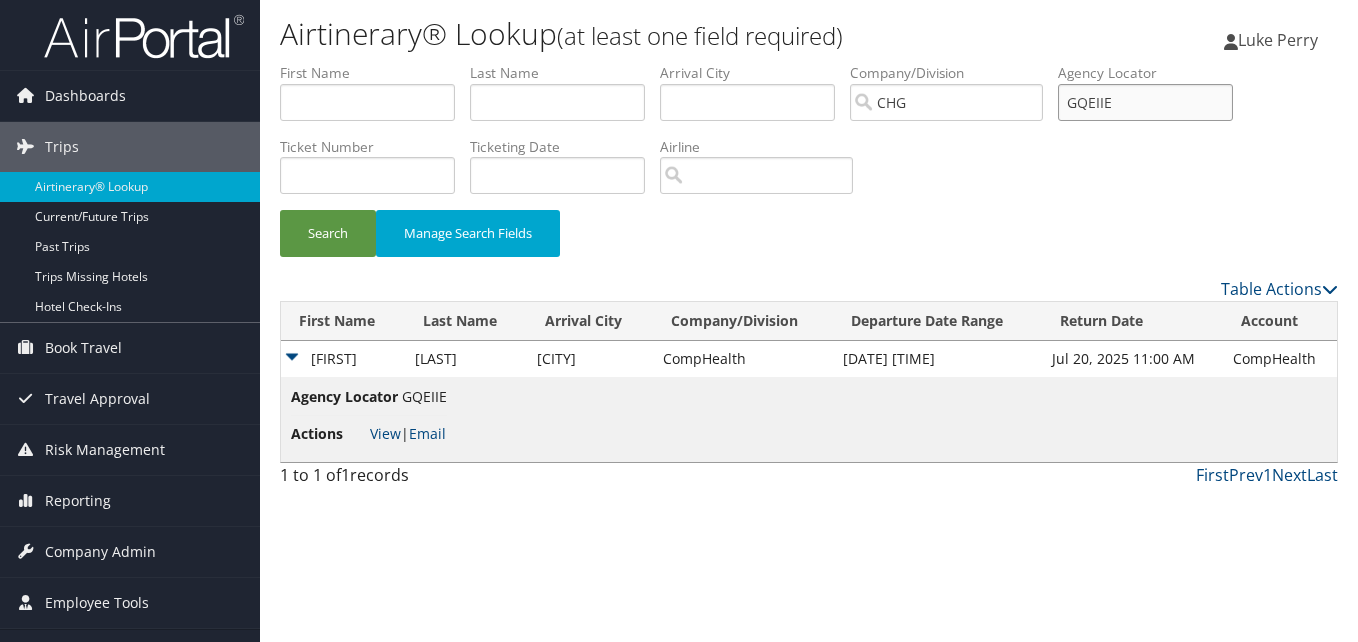 click on "First Name Last Name Departure City Arrival City Company/Division CHG Airport/City Code Departure Date Range Agency Locator GQEIIE Ticket Number Ticketing Date Invoice Number Flight Number Agent Name Air Confirmation Hotel Confirmation Credit Card - Last 4 Digits Airline Car Rental Chain Hotel Chain Rail Vendor Authorization Billable Client Code Cost Center Department Explanation Manager ID Project Purpose Region Traveler ID" at bounding box center (809, 63) 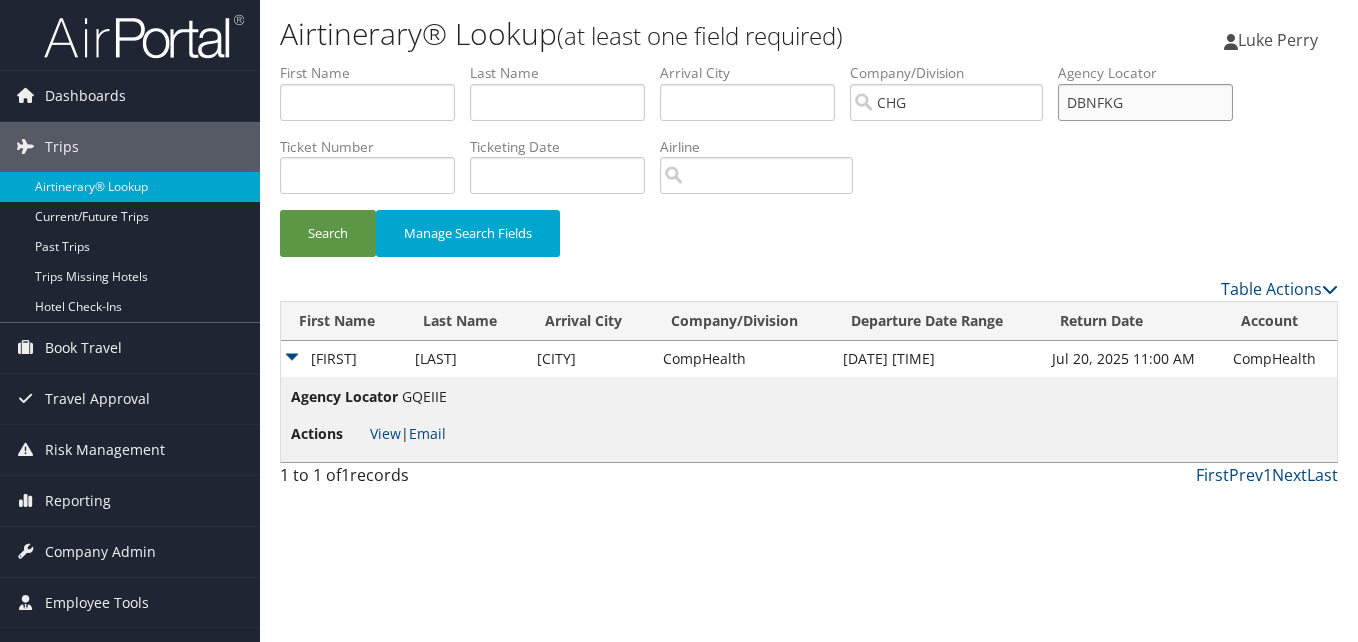 click on "Search" at bounding box center (328, 233) 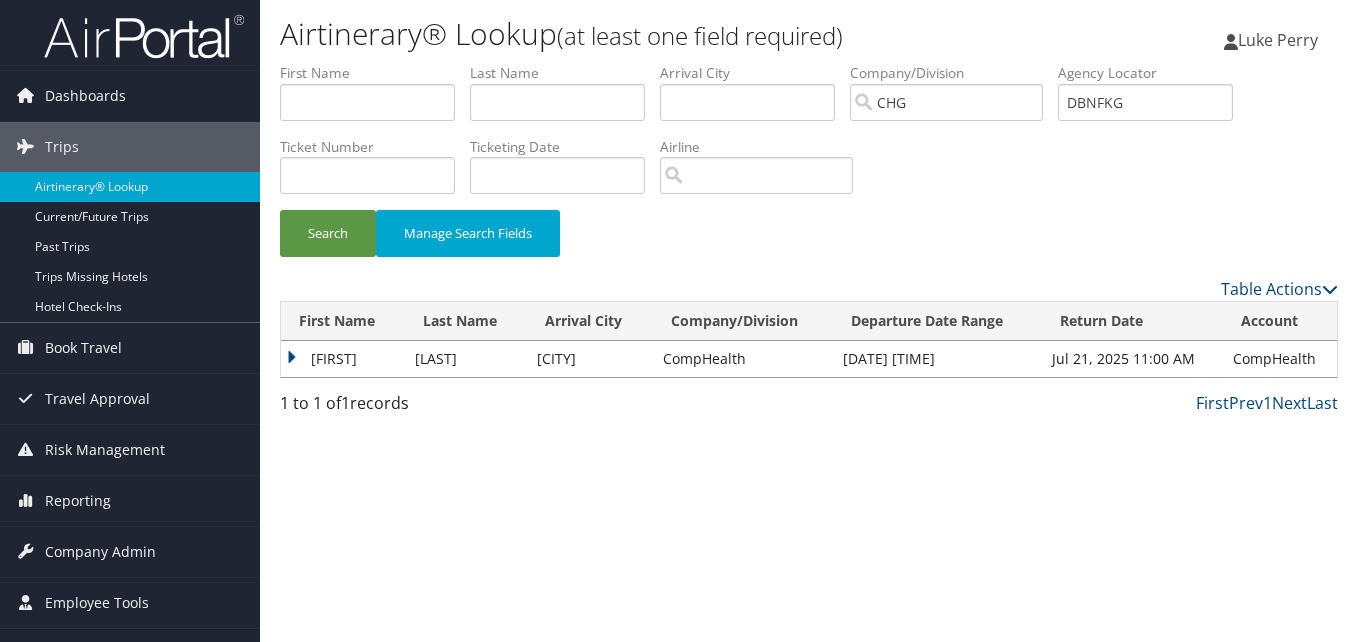 click on "Louis" at bounding box center [343, 359] 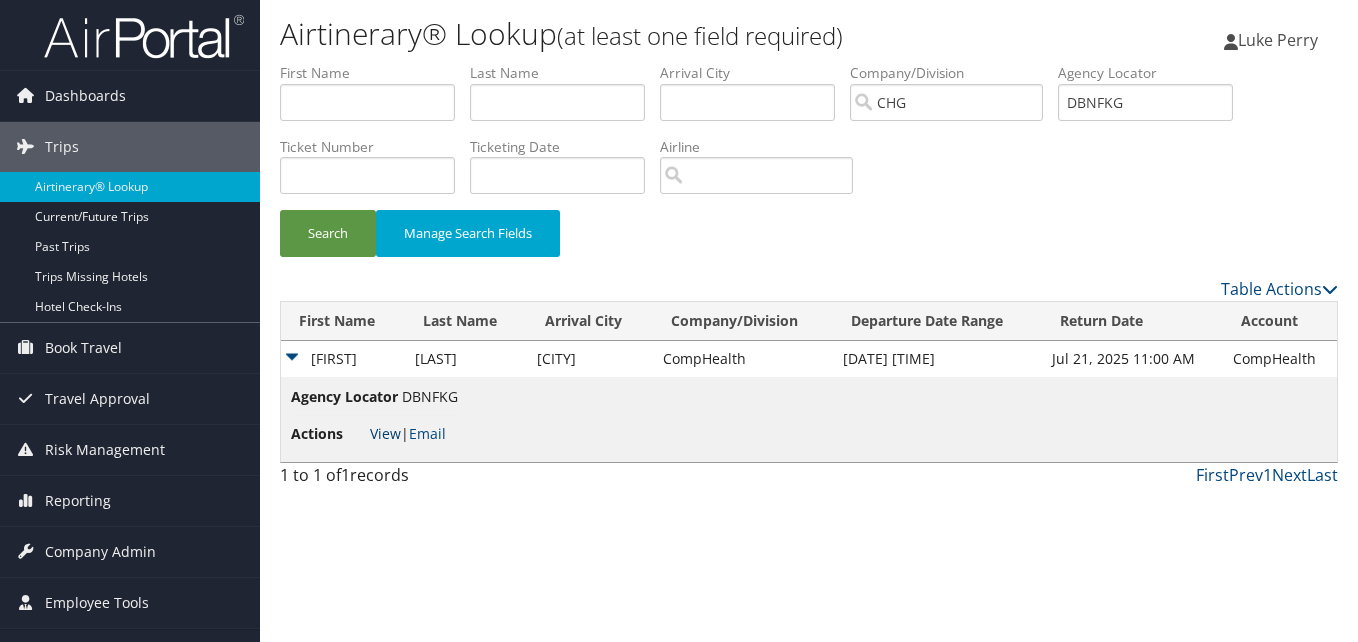 click on "View" at bounding box center [385, 433] 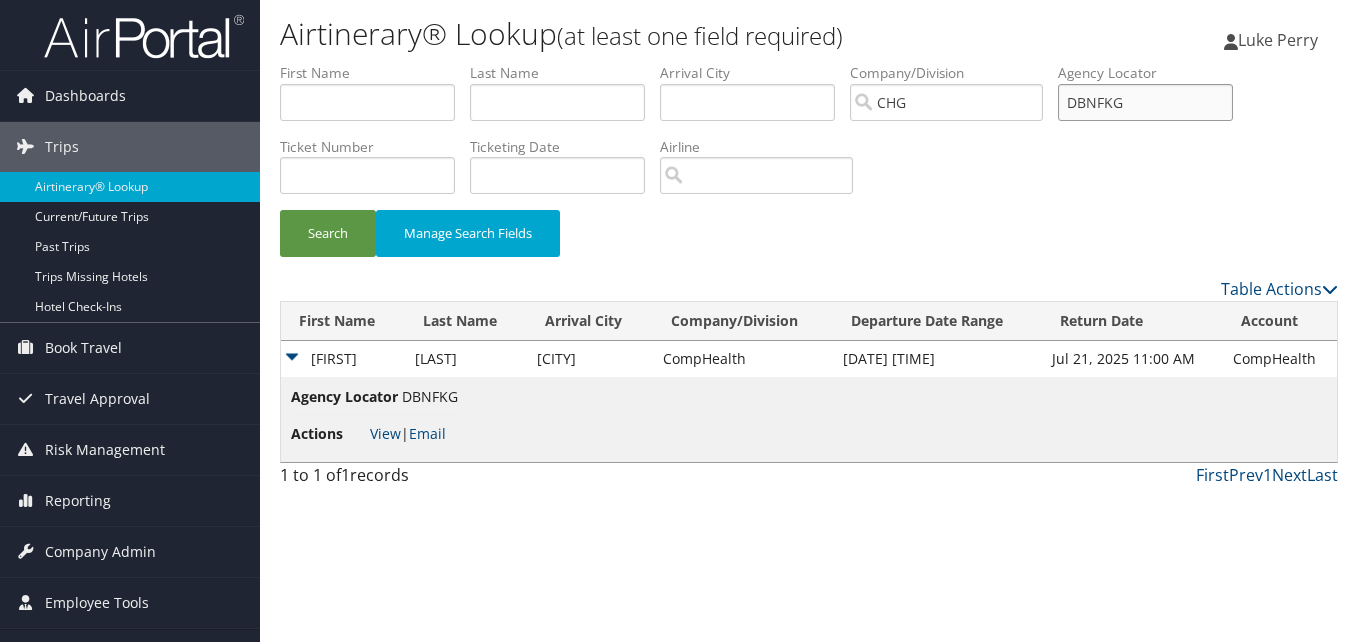 drag, startPoint x: 1152, startPoint y: 102, endPoint x: 963, endPoint y: 87, distance: 189.5943 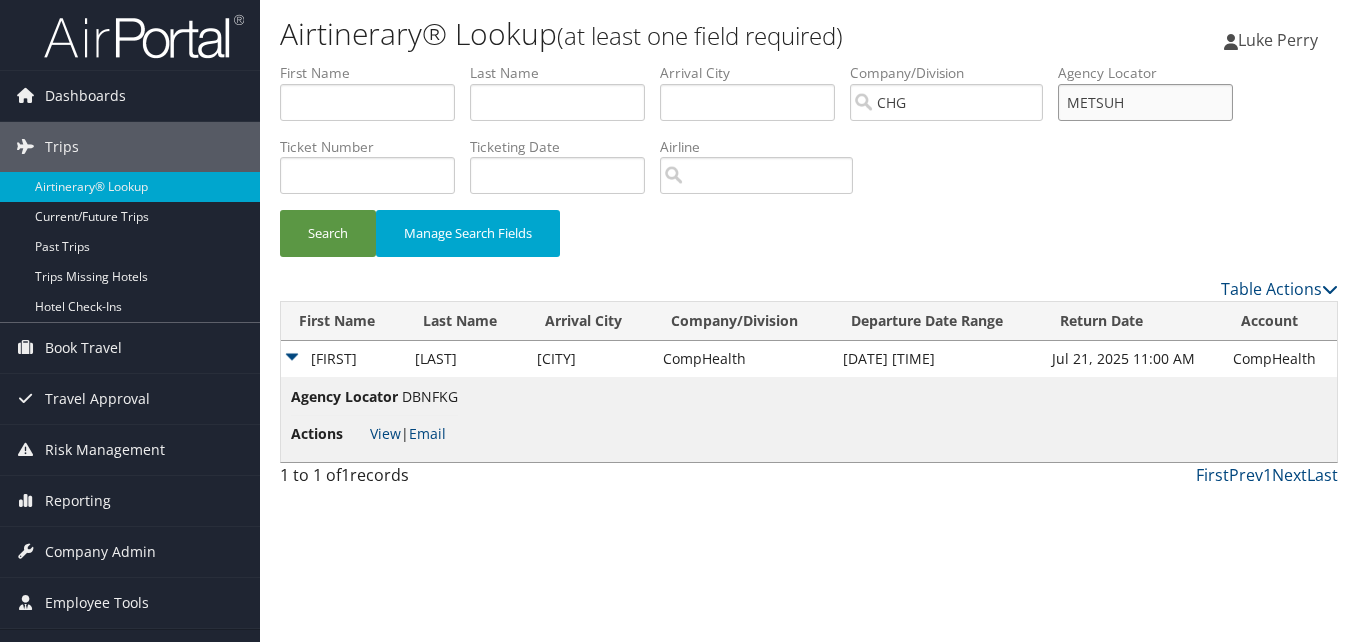click on "Search" at bounding box center [328, 233] 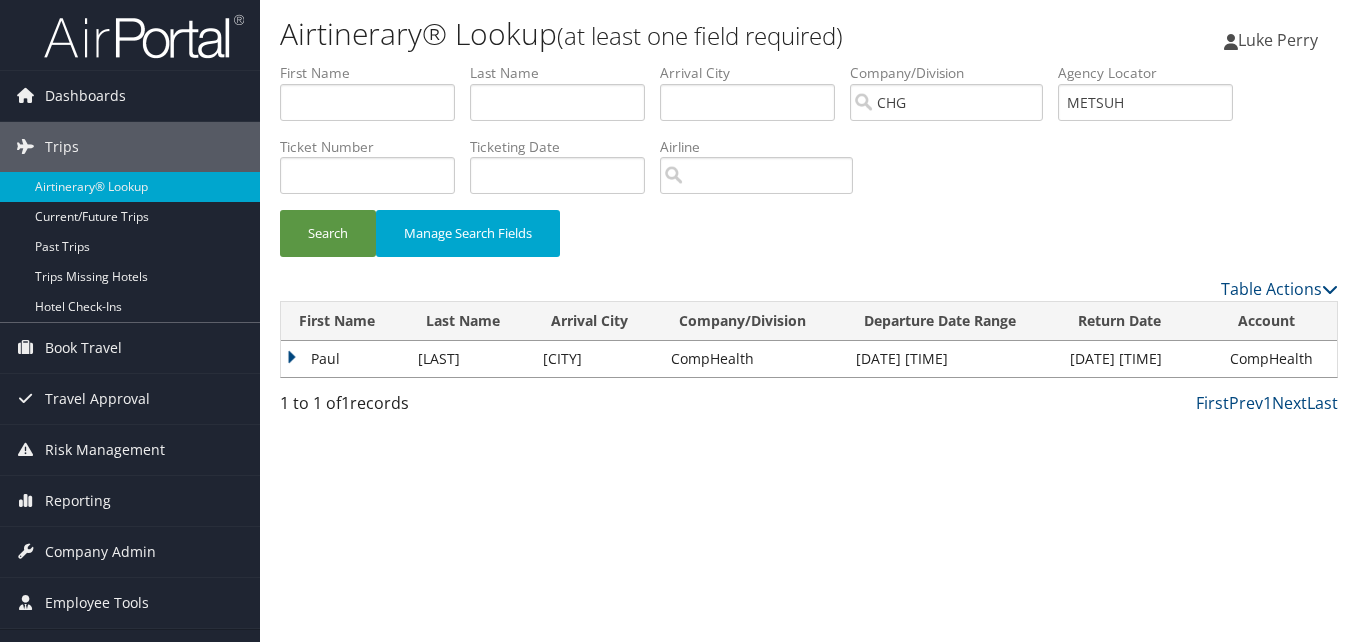 click on "Paul" at bounding box center (344, 359) 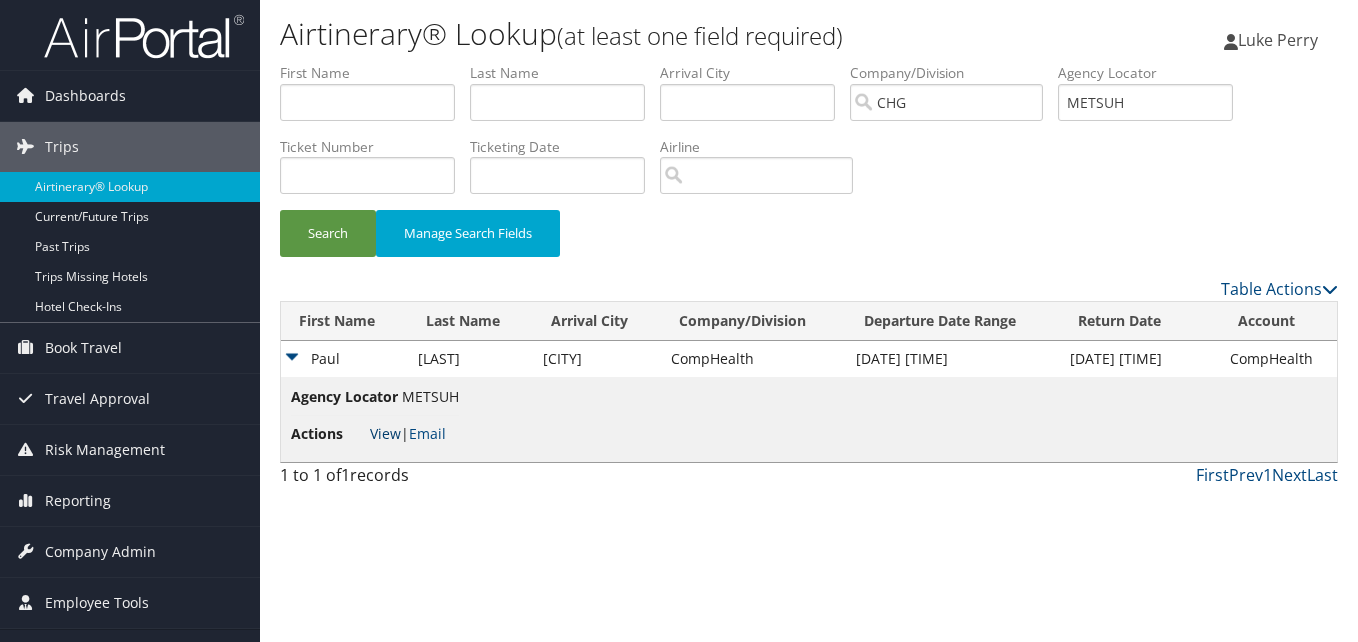 click on "View" at bounding box center [385, 433] 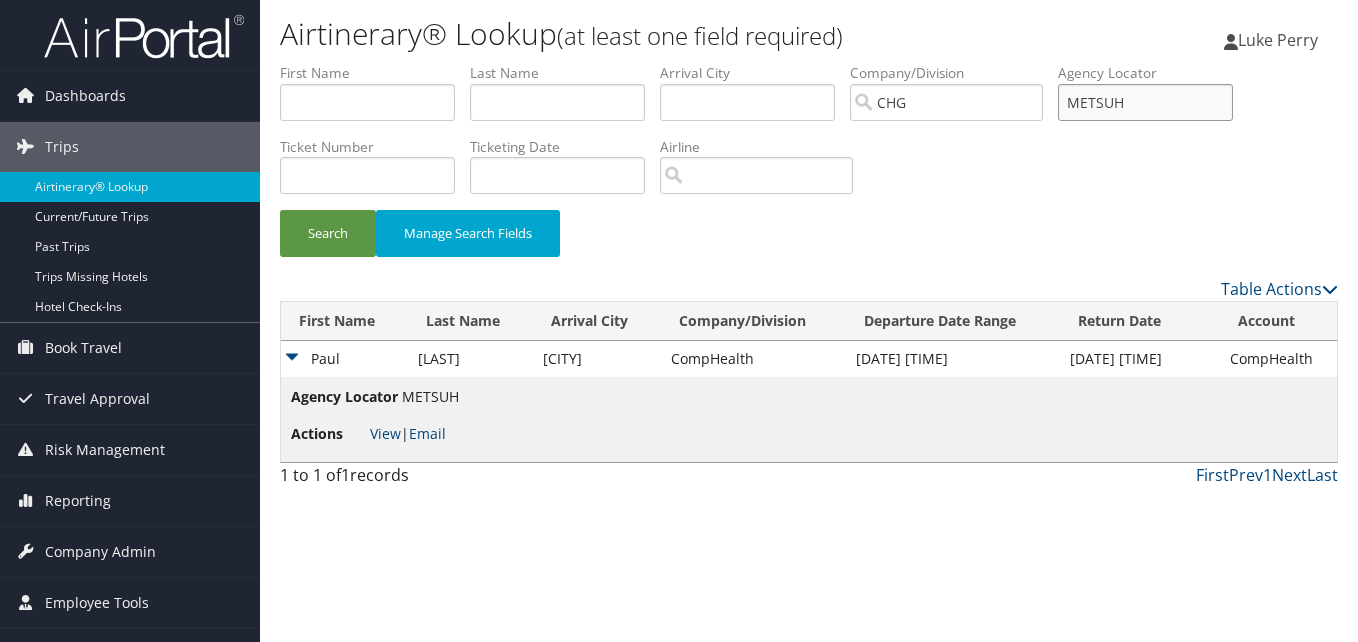 drag, startPoint x: 1211, startPoint y: 95, endPoint x: 1106, endPoint y: 91, distance: 105.076164 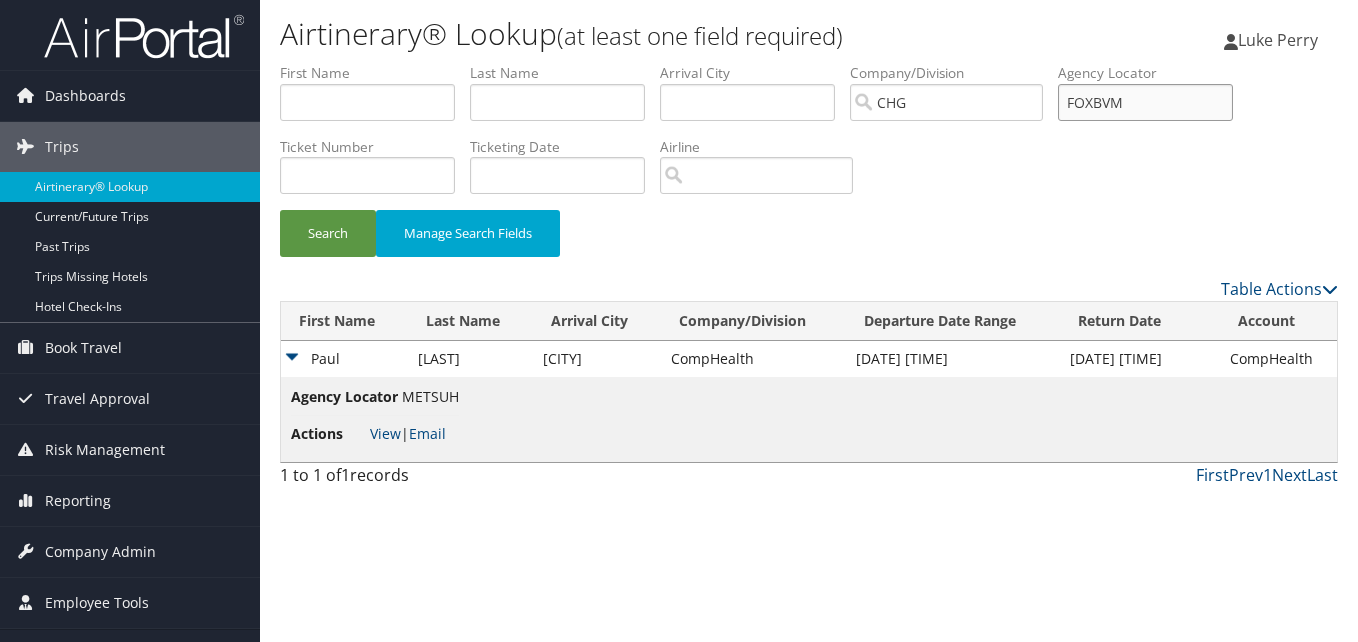 type on "FOXBVM" 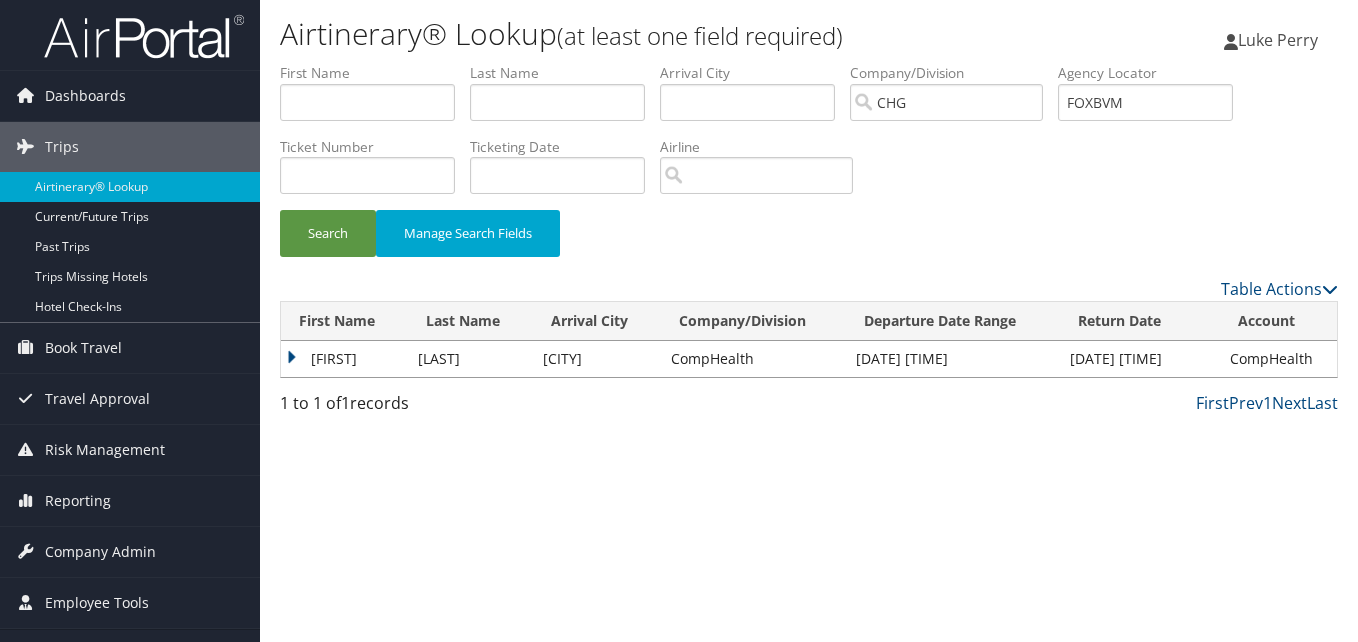 click on "Rogelio" at bounding box center [344, 359] 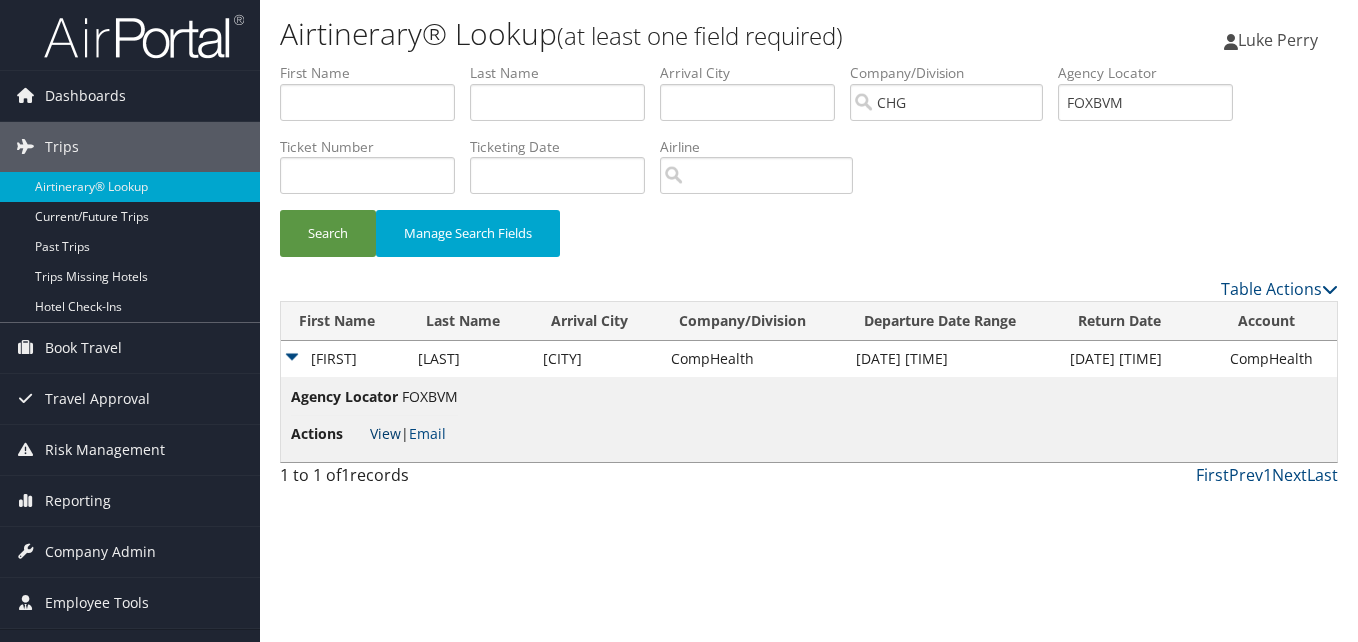 click on "View" at bounding box center [385, 433] 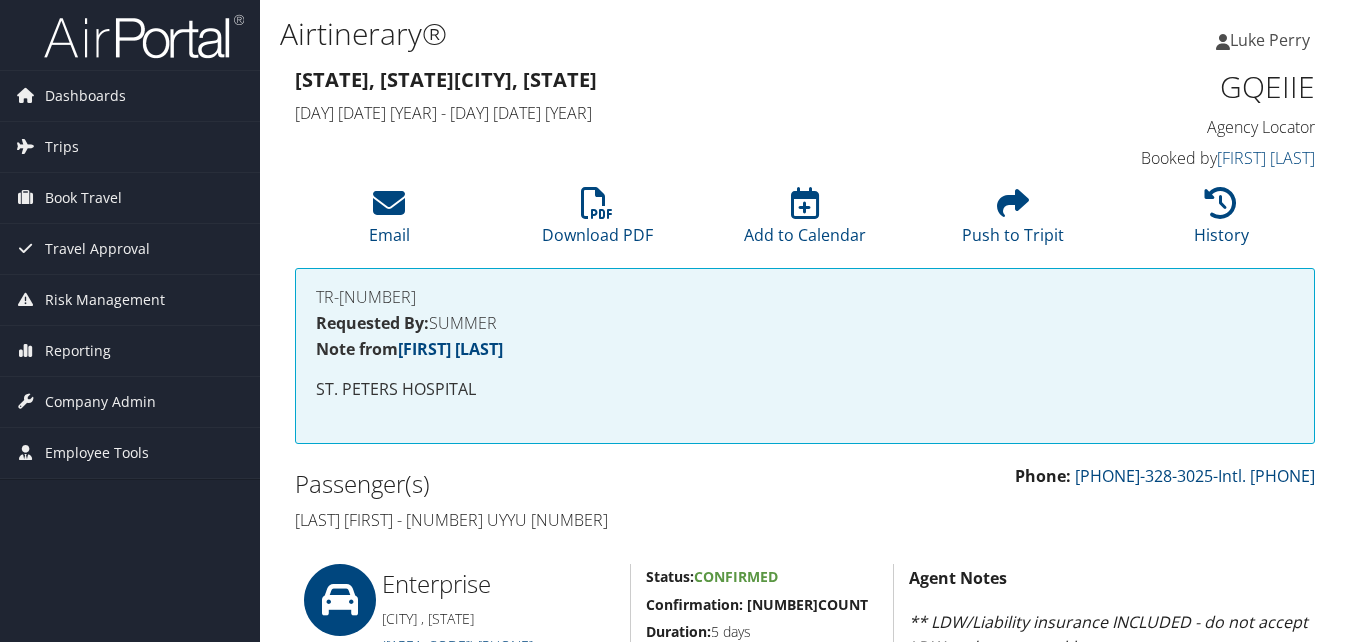 scroll, scrollTop: 900, scrollLeft: 0, axis: vertical 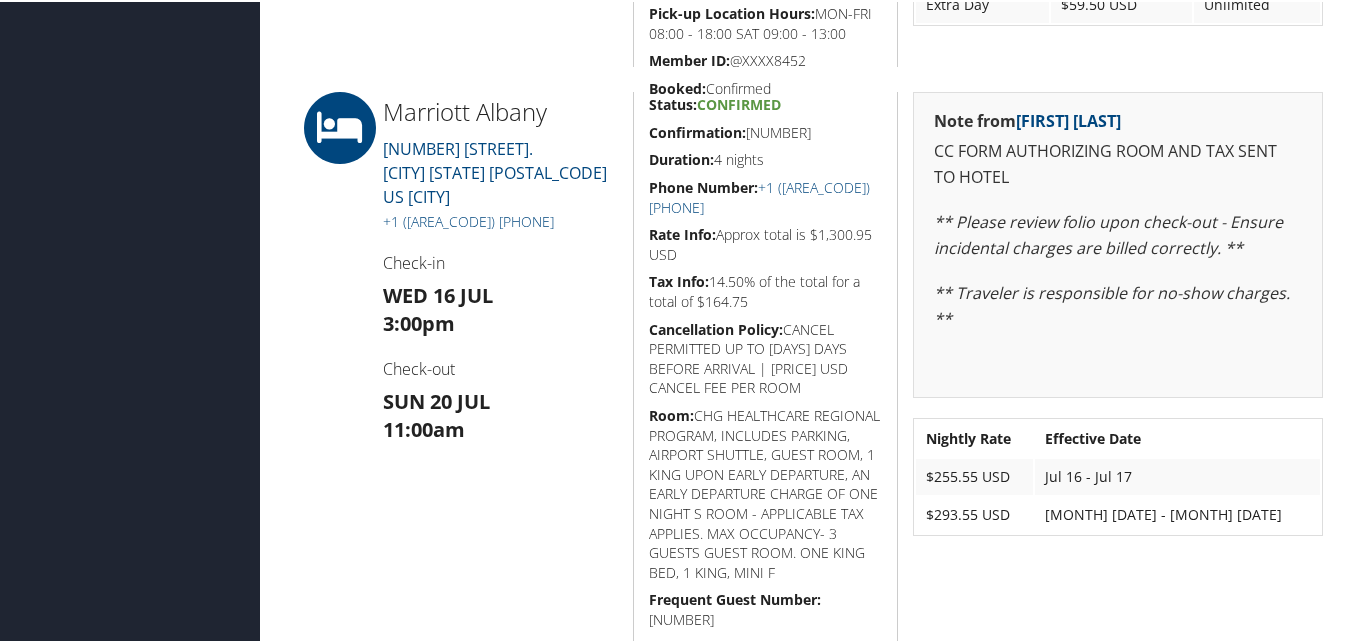 click on "Confirmation:" at bounding box center [697, 130] 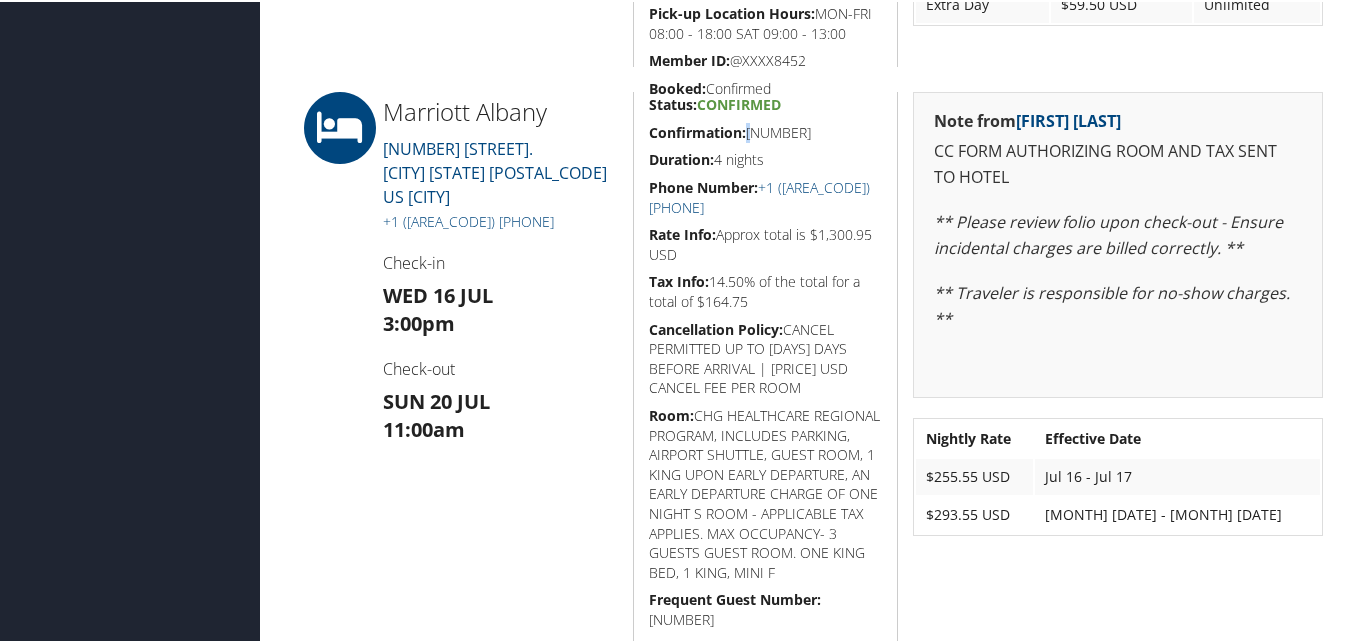 click on "Confirmation:" at bounding box center (697, 130) 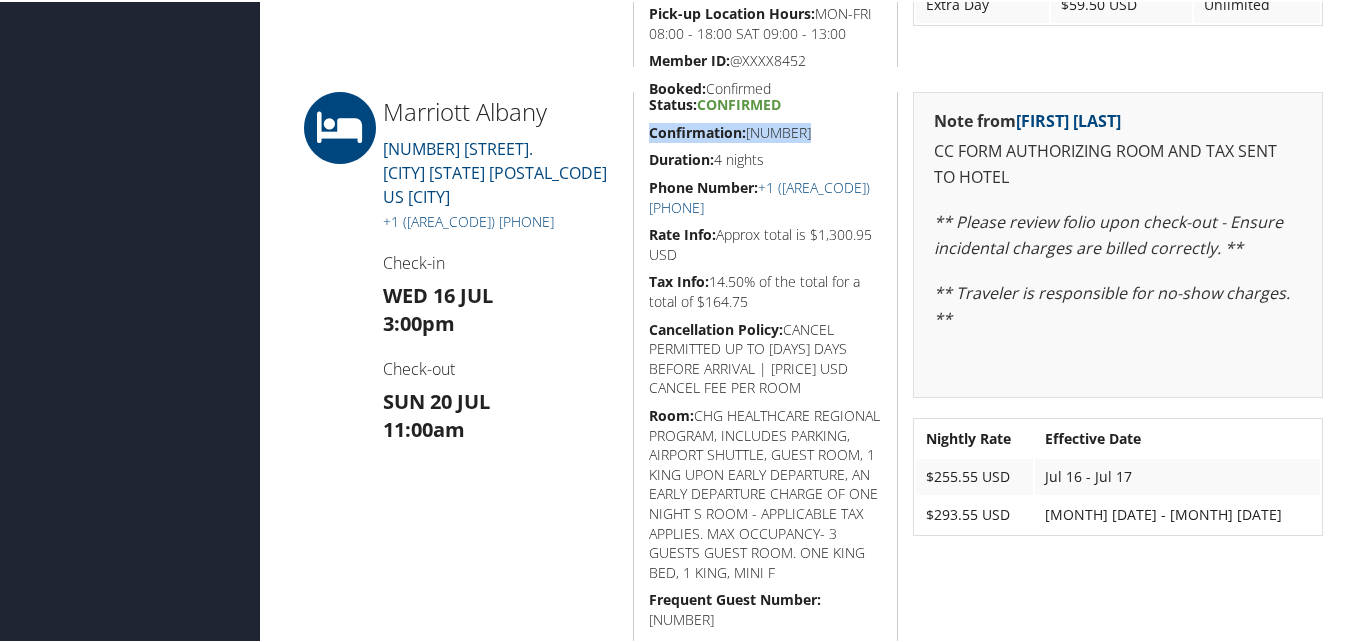 click on "Confirmation:" at bounding box center [697, 130] 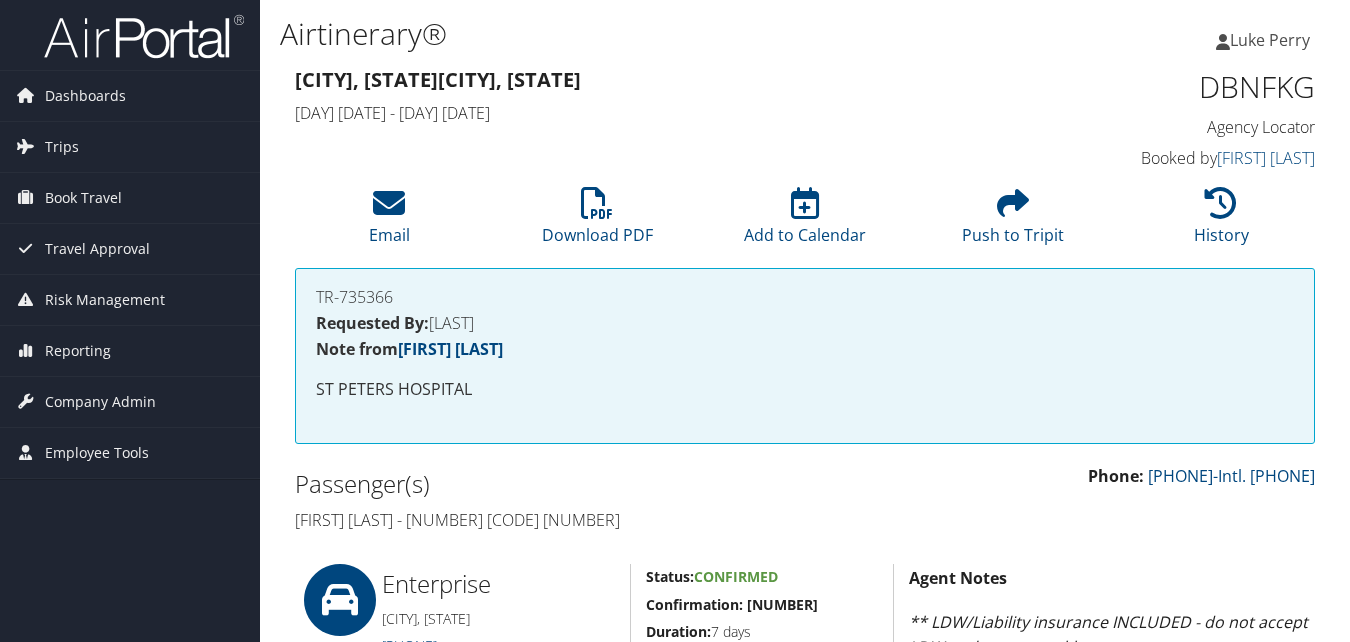 scroll, scrollTop: 800, scrollLeft: 0, axis: vertical 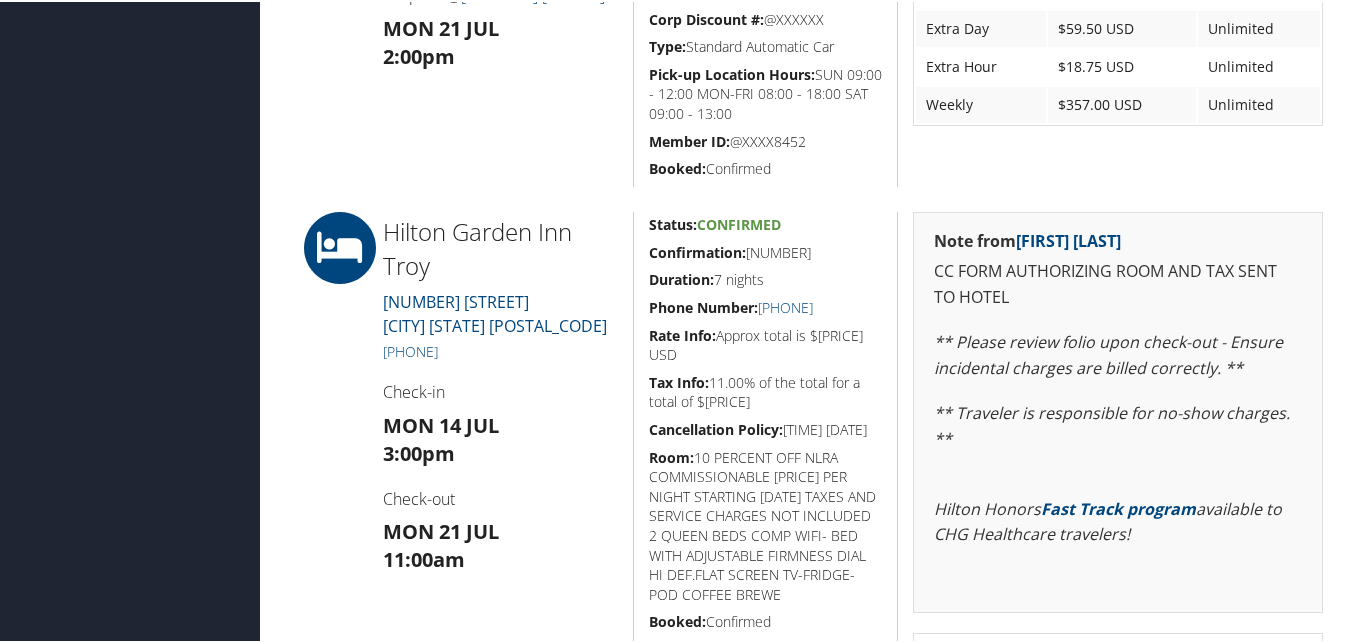 drag, startPoint x: 852, startPoint y: 251, endPoint x: 641, endPoint y: 249, distance: 211.00948 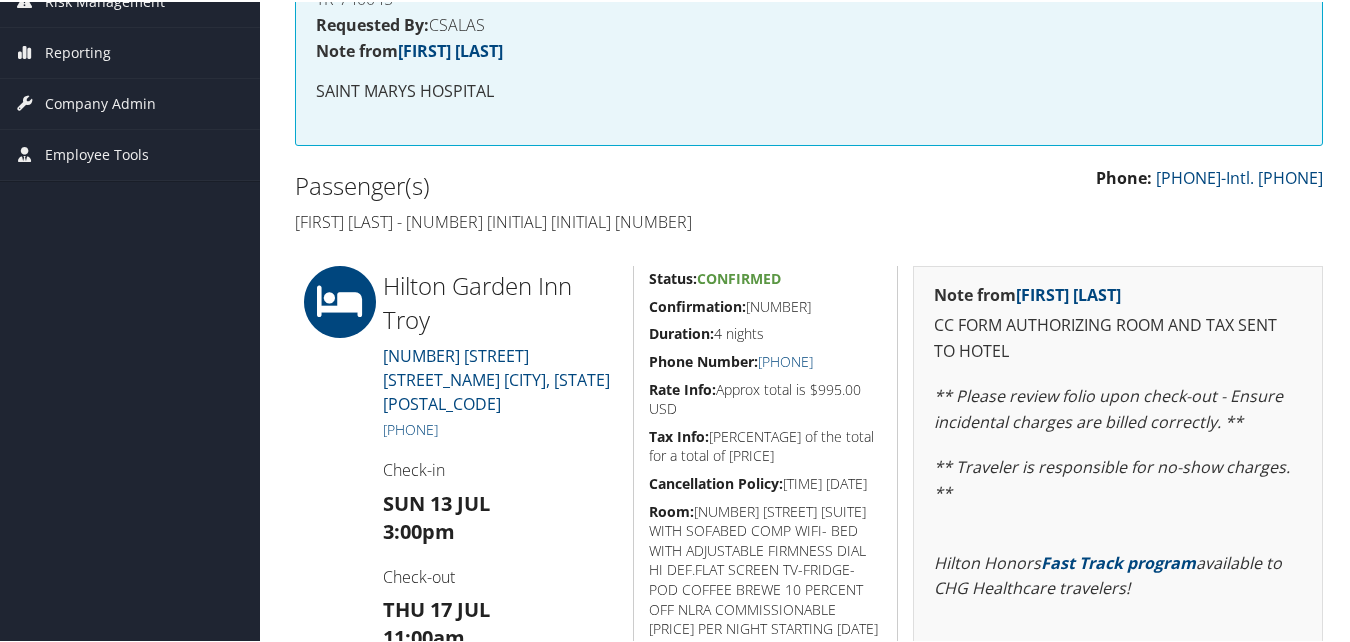 scroll, scrollTop: 400, scrollLeft: 0, axis: vertical 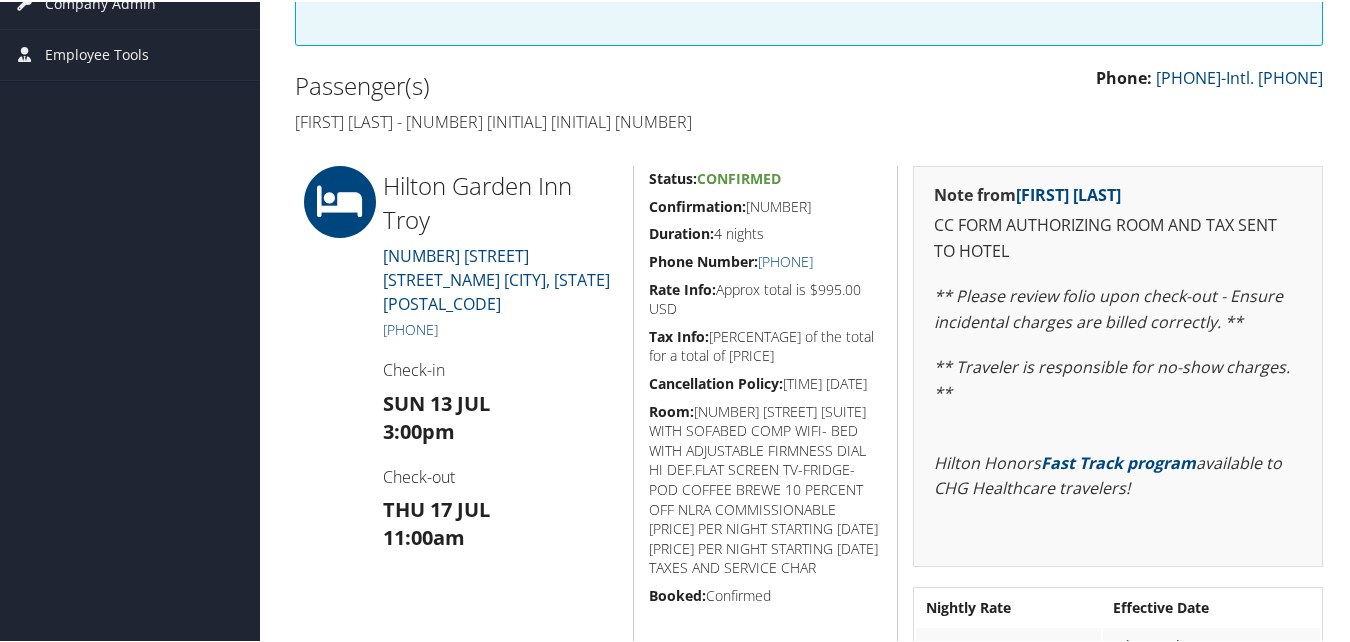 click on "Confirmation:  3275726828" at bounding box center (766, 205) 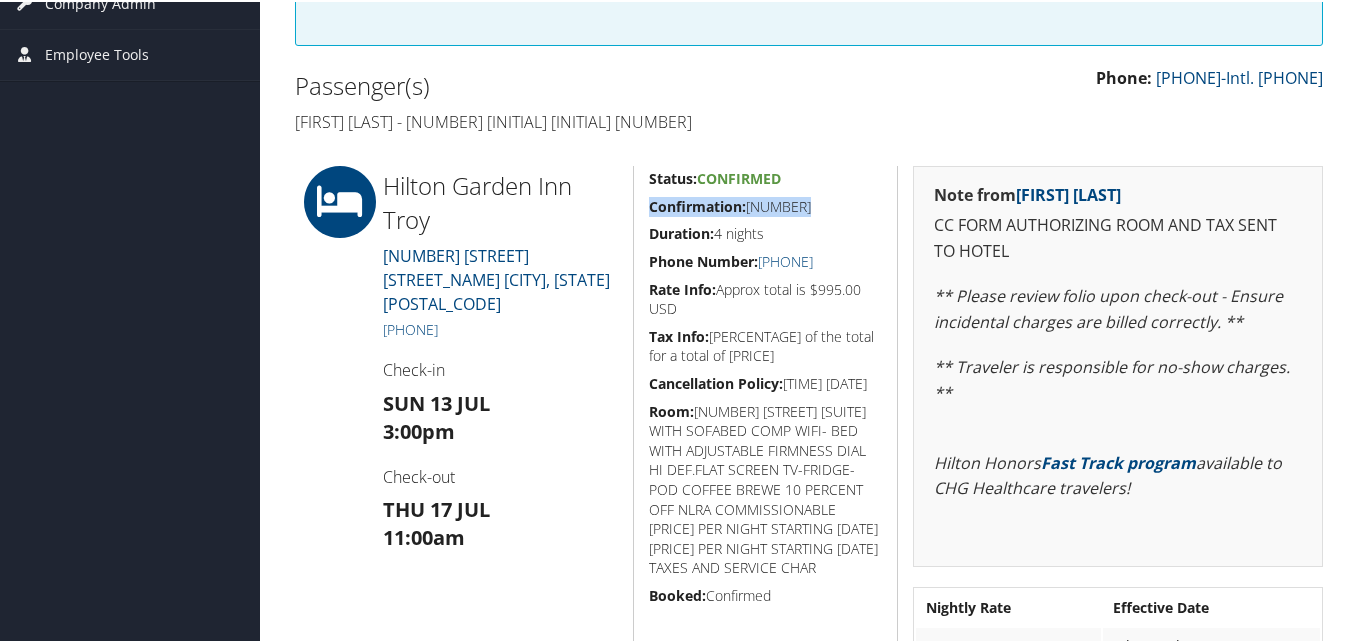 click on "Confirmation:  3275726828" at bounding box center (766, 205) 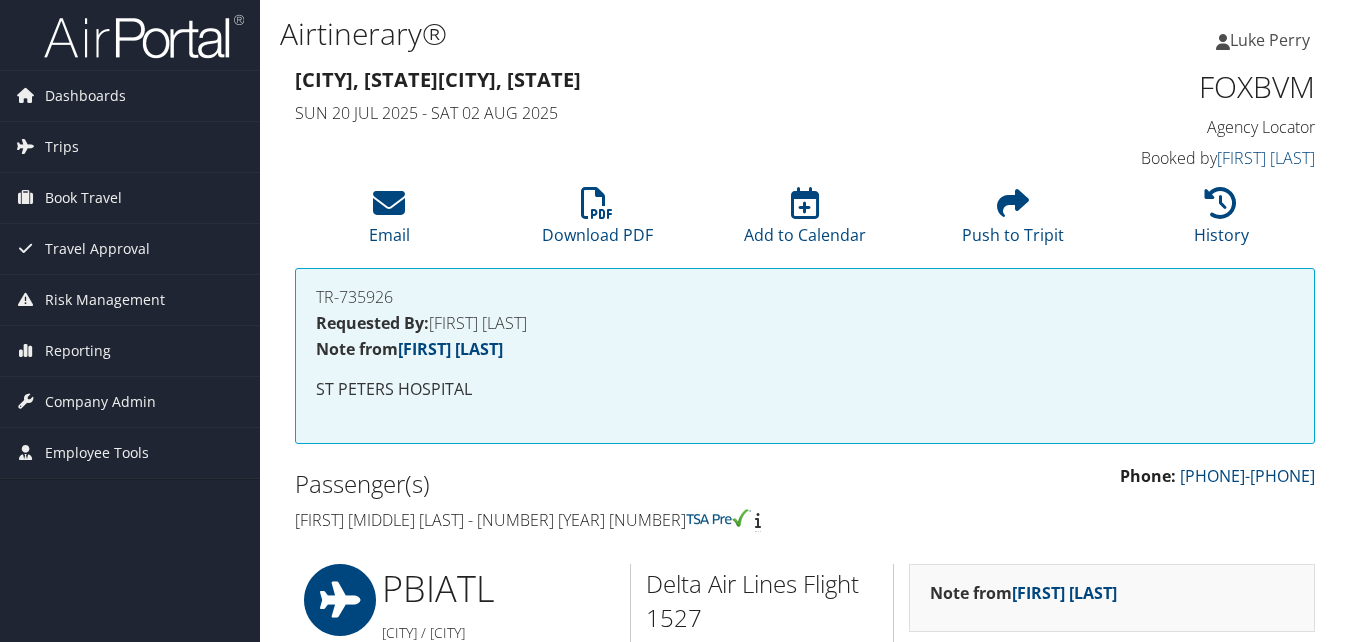 scroll, scrollTop: 1610, scrollLeft: 0, axis: vertical 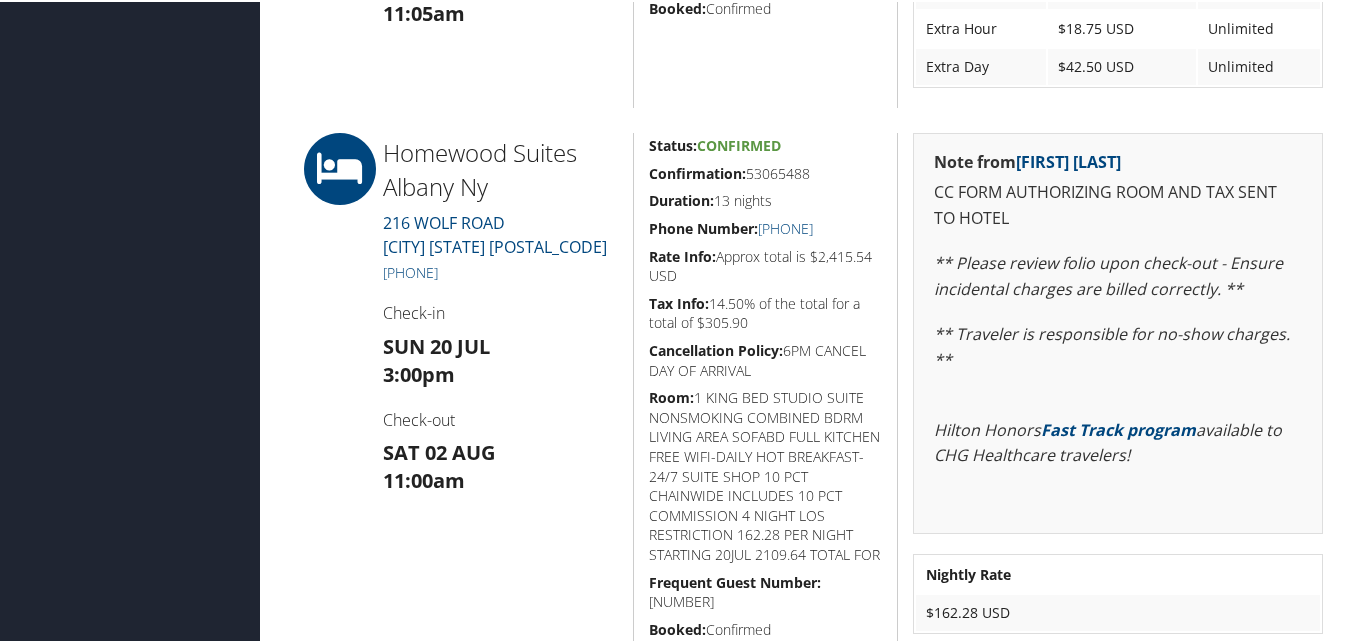 click on "Confirmation:" at bounding box center [697, 171] 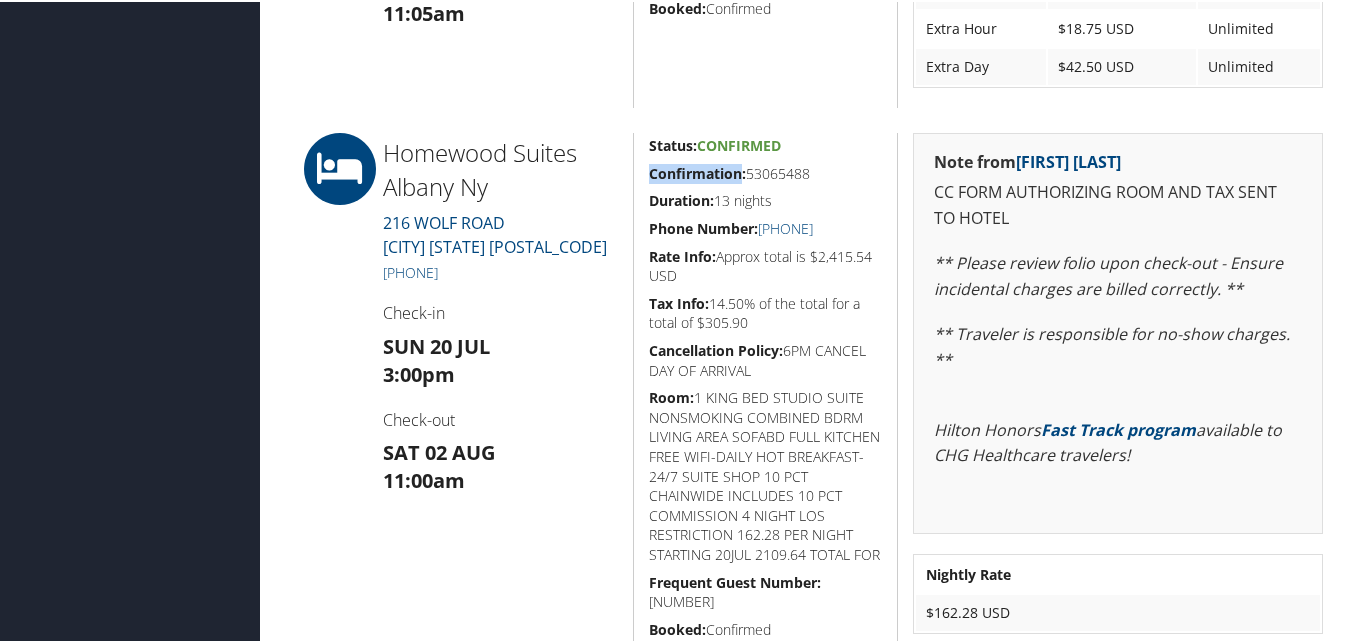 click on "Confirmation:" at bounding box center [697, 171] 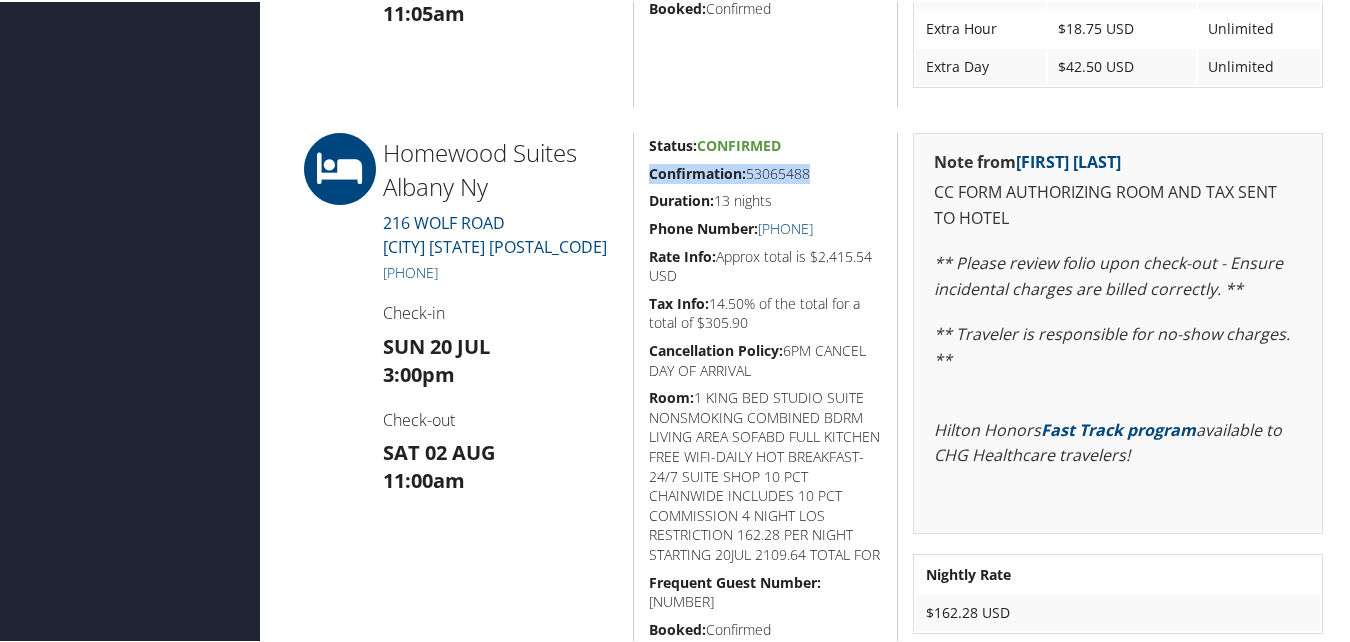 click on "Confirmation:" at bounding box center [697, 171] 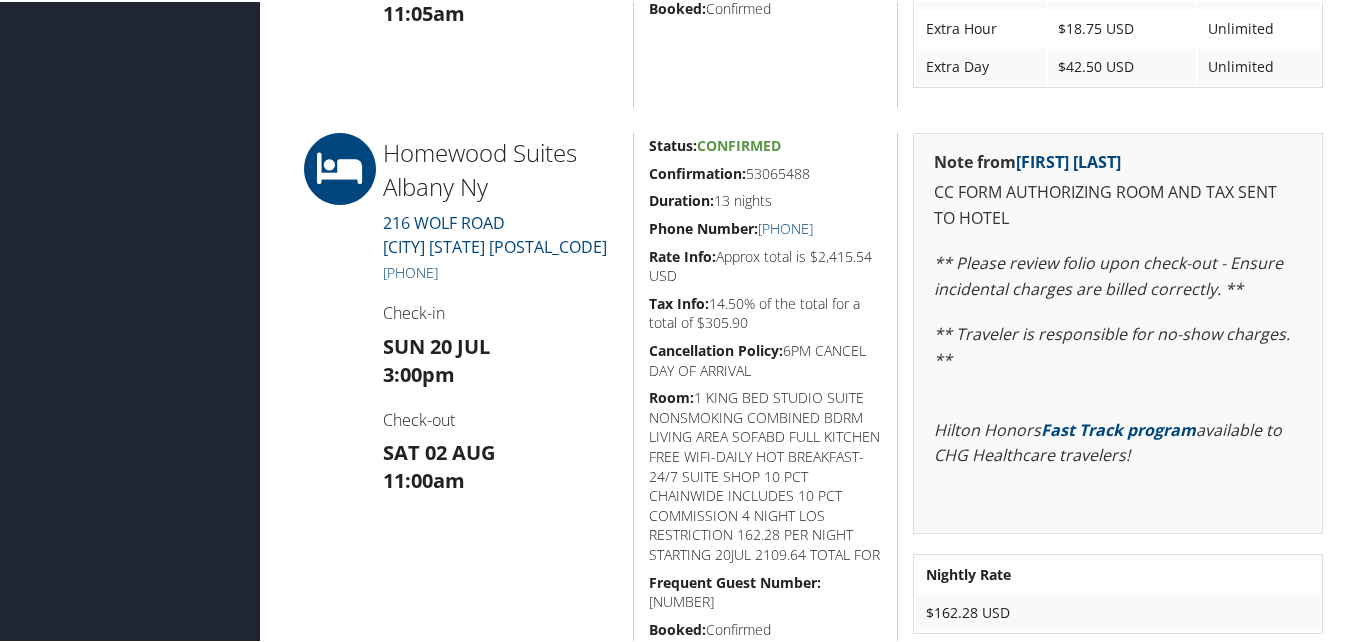 click on "Sat 02 Aug
11:00am" at bounding box center [500, 465] 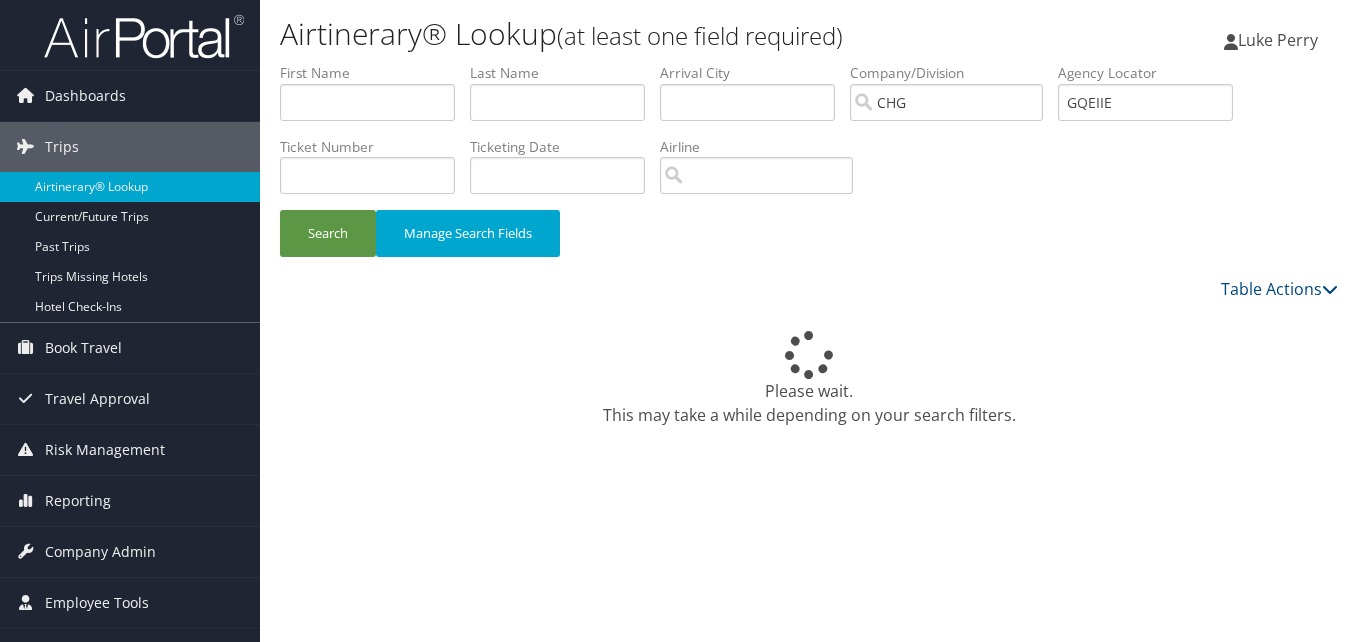 scroll, scrollTop: 0, scrollLeft: 0, axis: both 